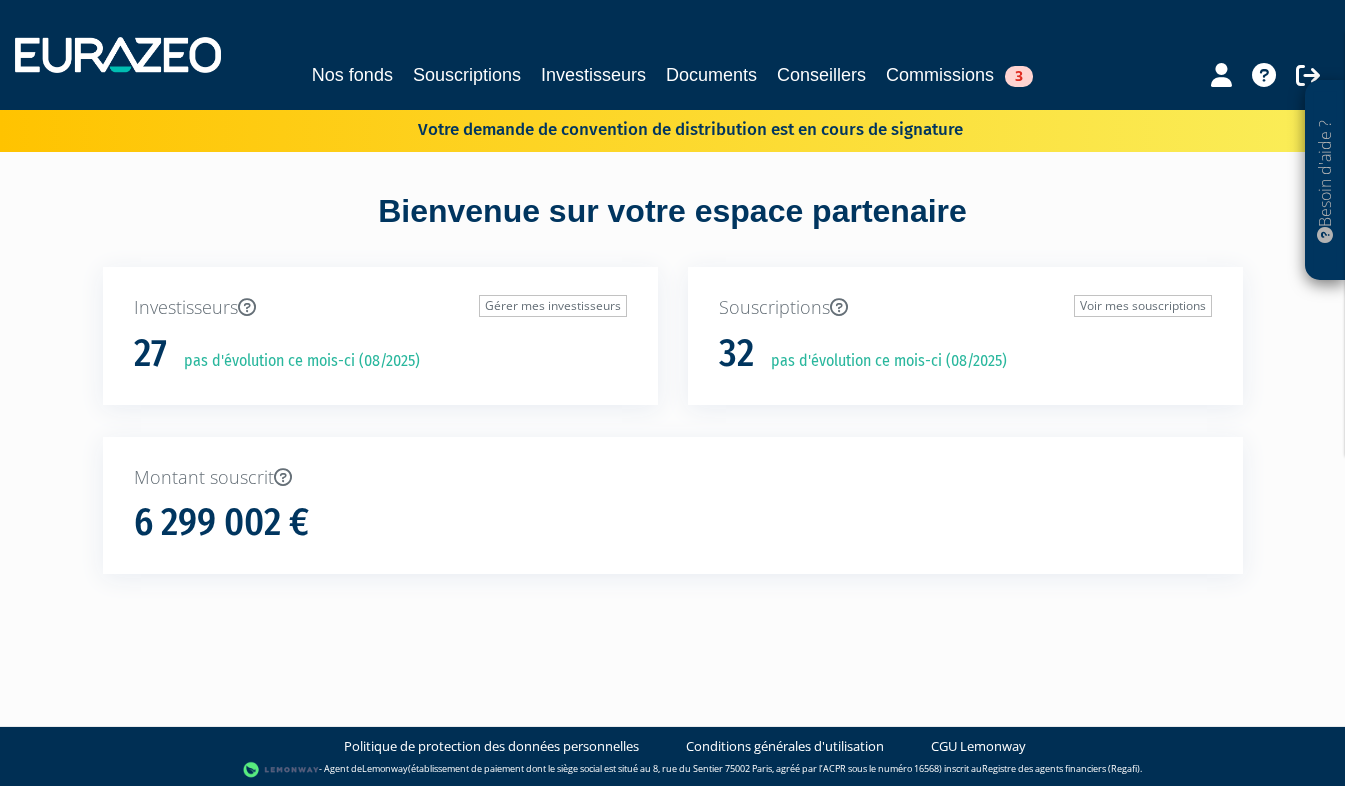 scroll, scrollTop: 0, scrollLeft: 0, axis: both 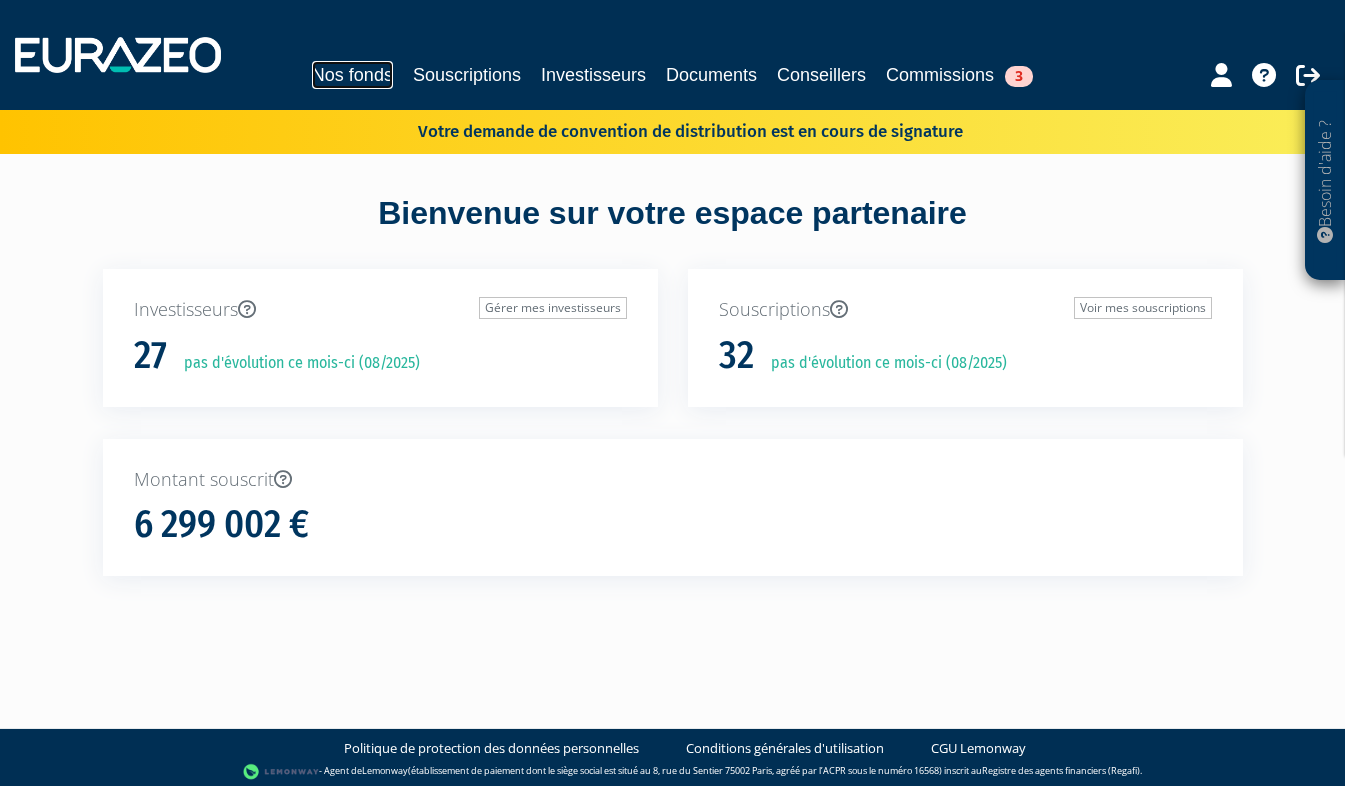 click on "Nos fonds" at bounding box center (352, 75) 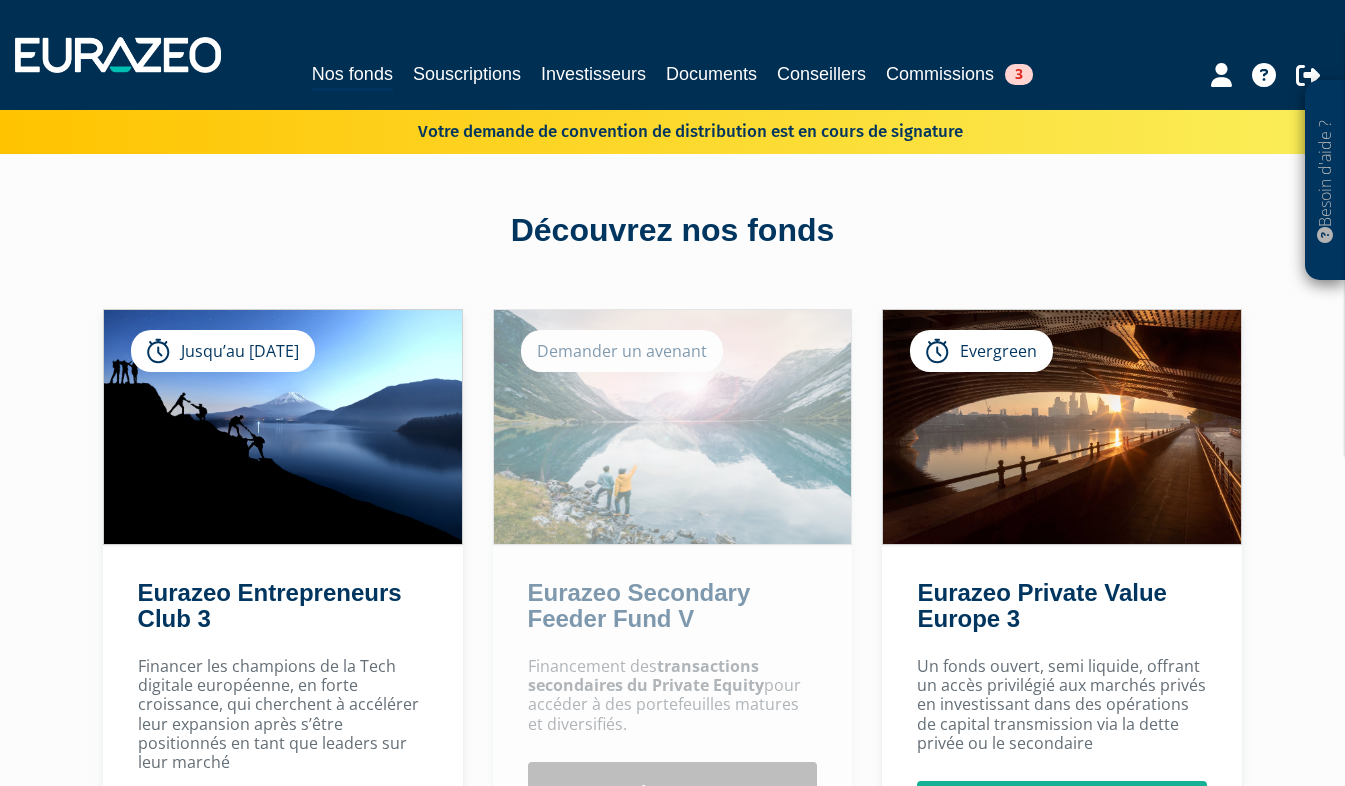 scroll, scrollTop: 0, scrollLeft: 0, axis: both 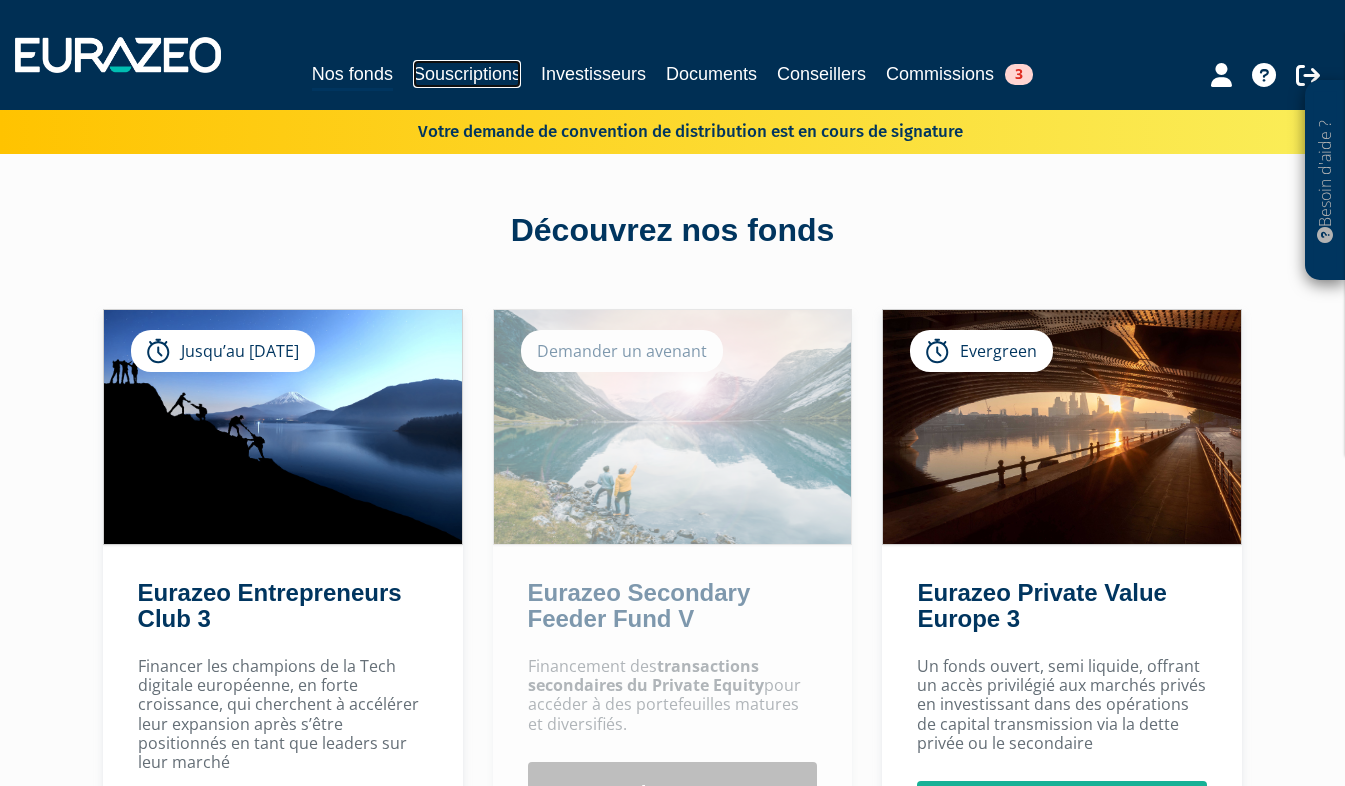 click on "Souscriptions" at bounding box center [467, 74] 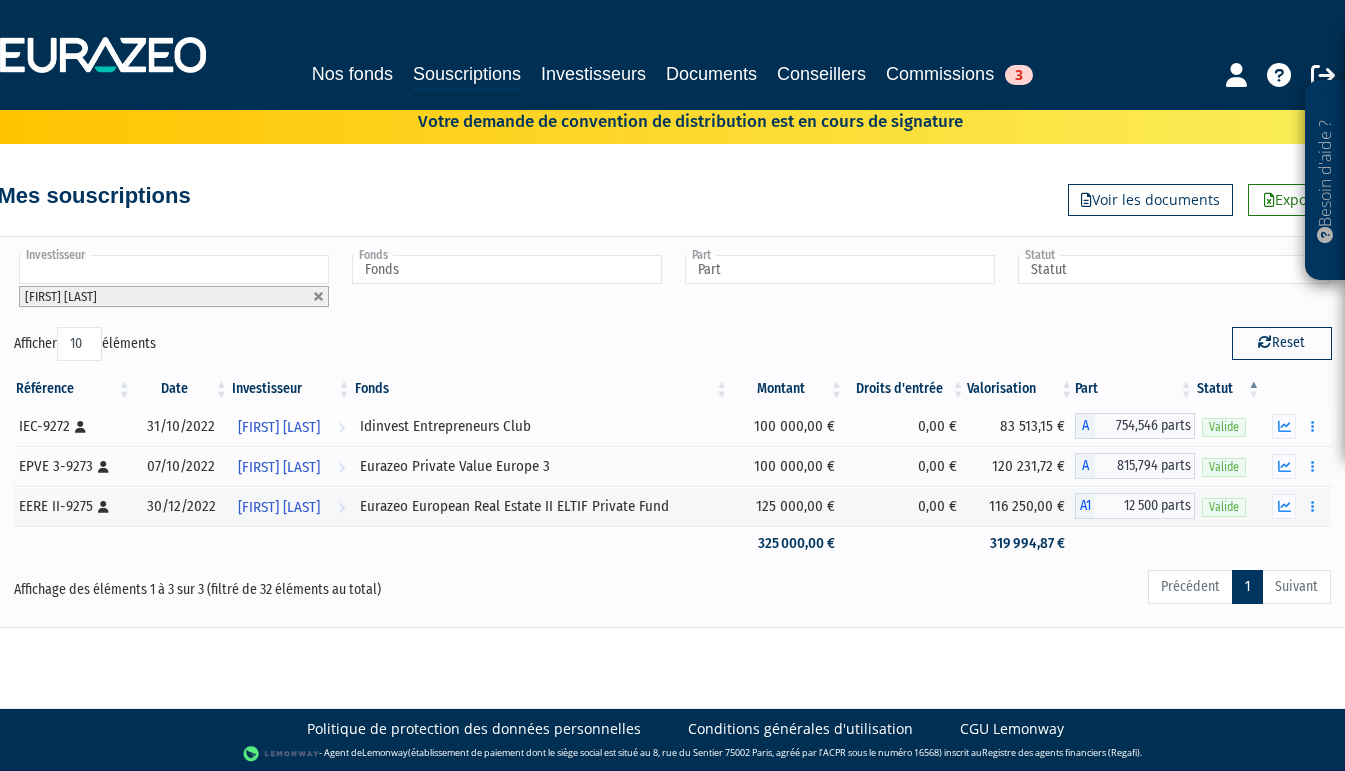 scroll, scrollTop: 12, scrollLeft: 0, axis: vertical 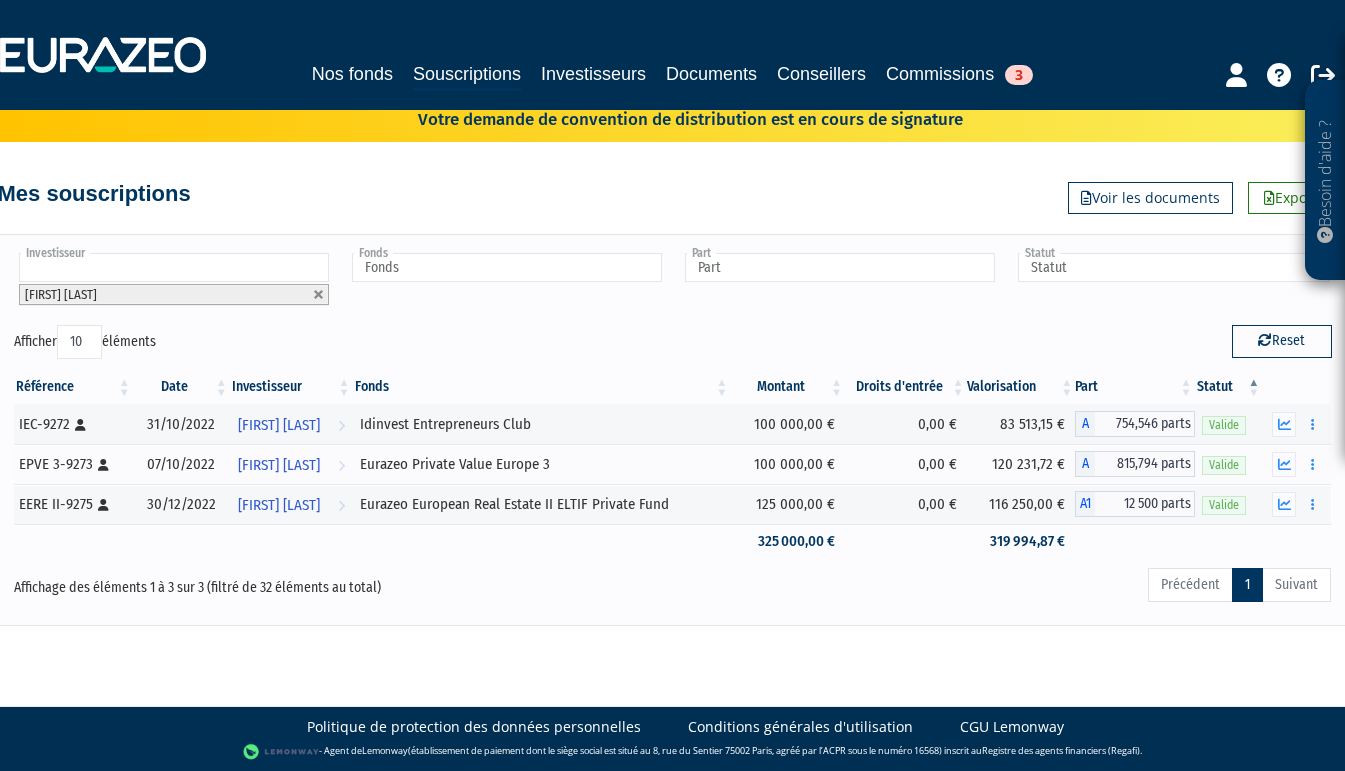 click on "Précédent 1 Suivant" at bounding box center (1239, 585) 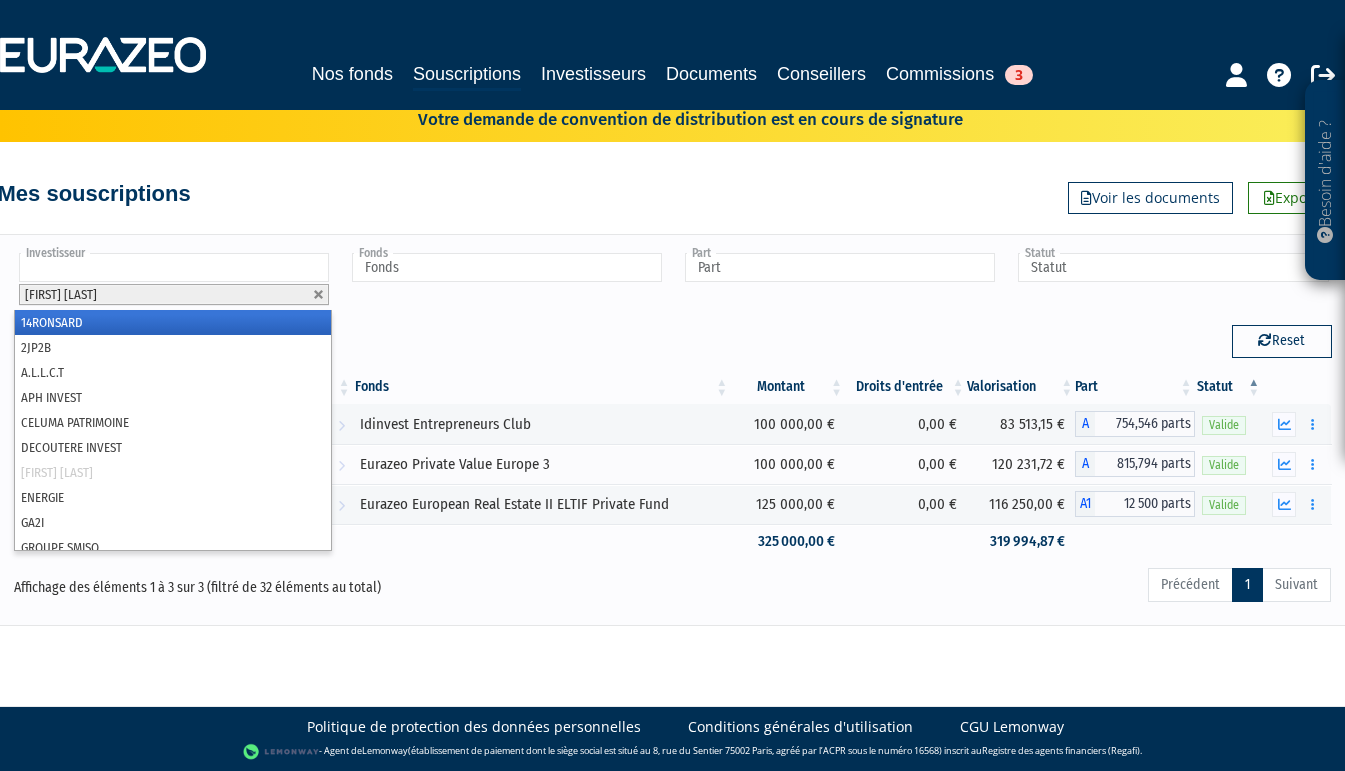 click on "Daniel TRABUCCO" at bounding box center [174, 294] 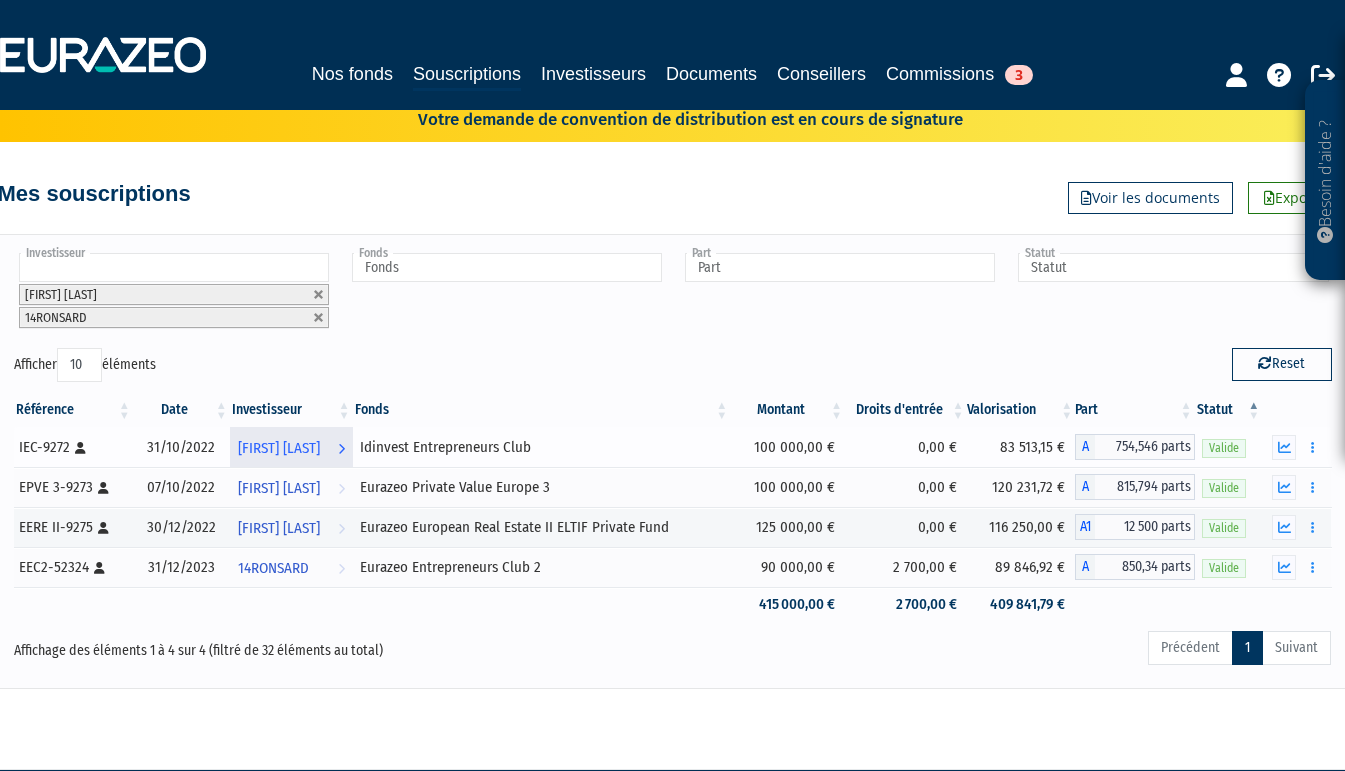 click on "Daniel TRABUCCO" at bounding box center (279, 448) 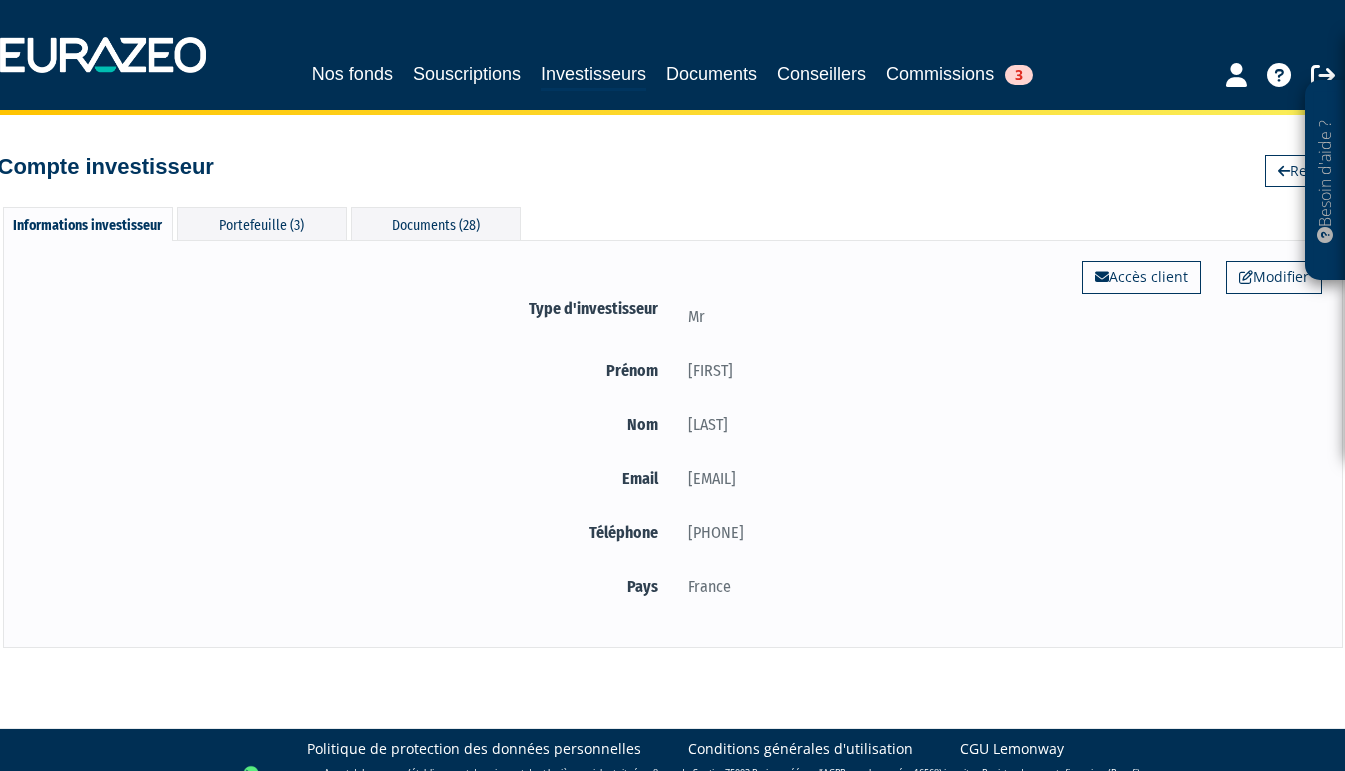 scroll, scrollTop: 61, scrollLeft: 0, axis: vertical 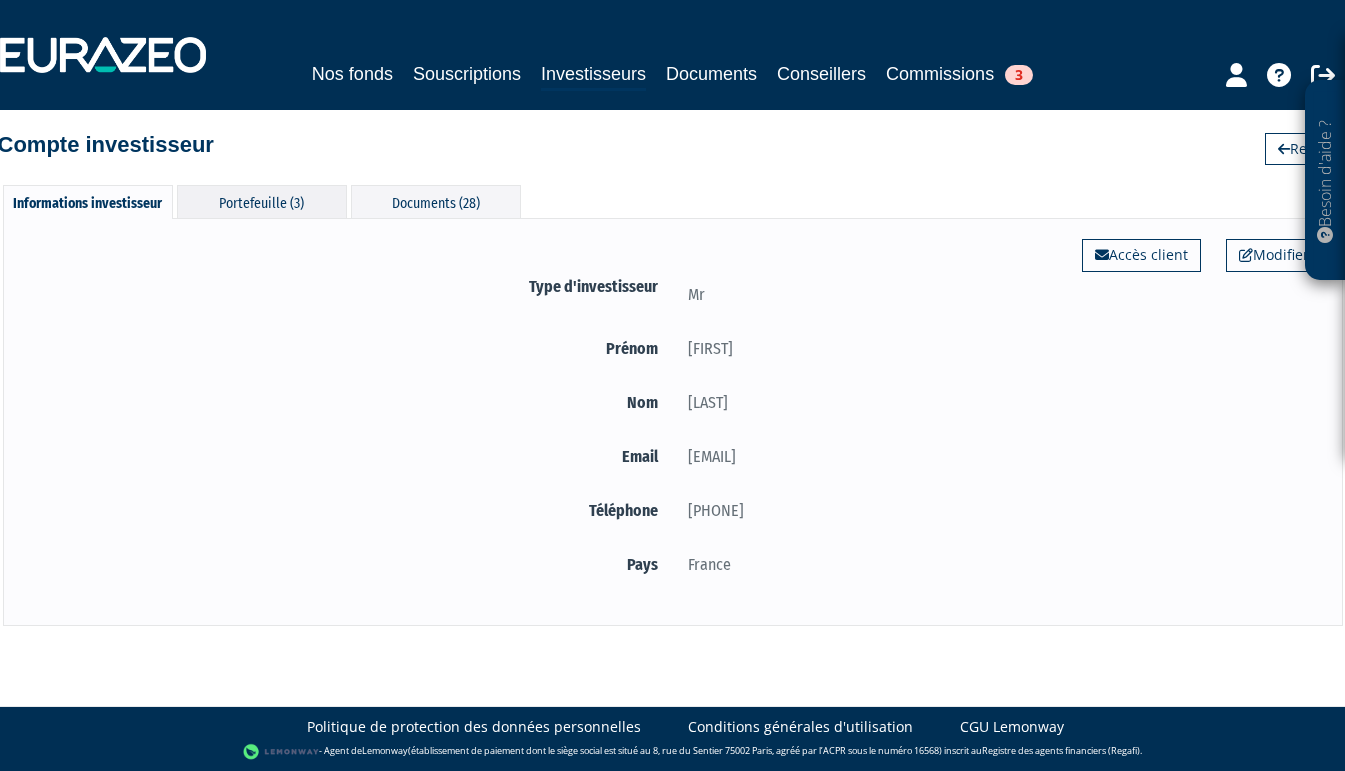 click on "Portefeuille (3)" at bounding box center (262, 201) 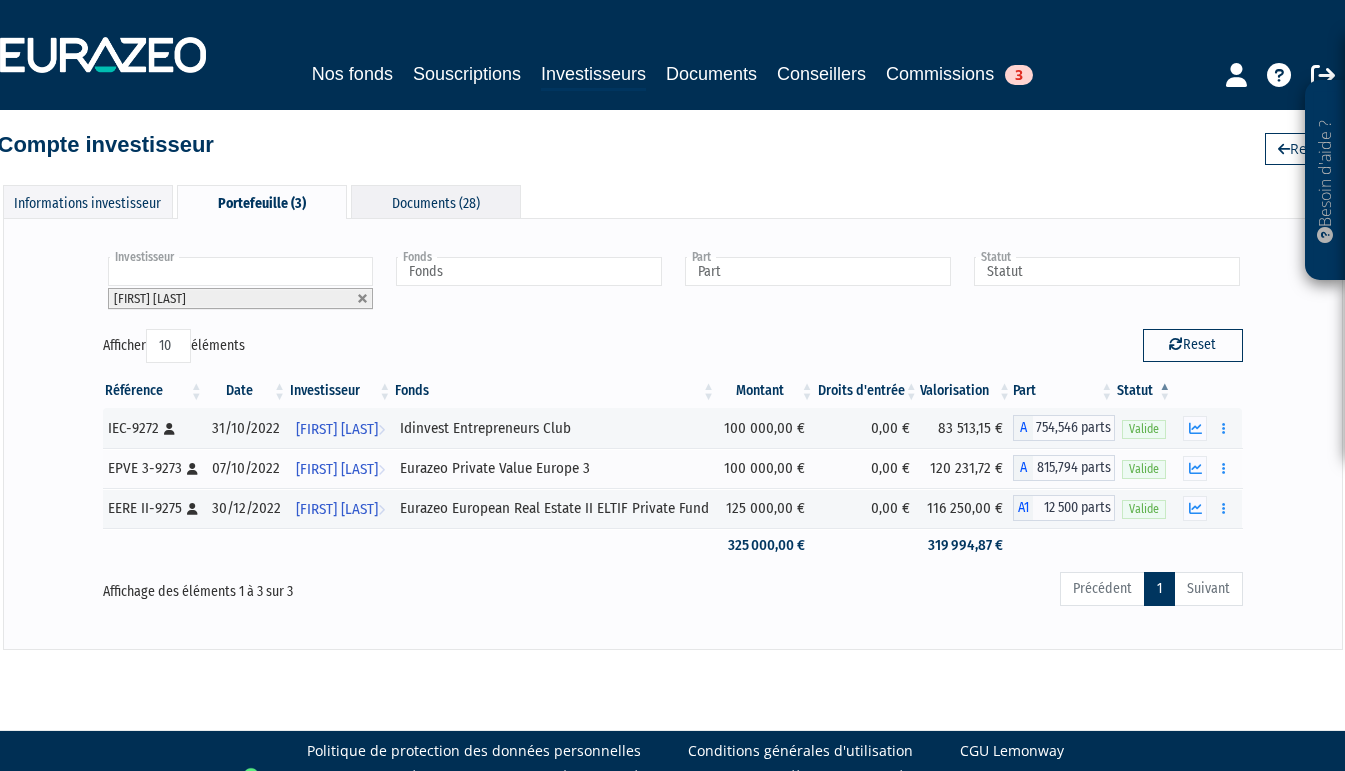 click on "Documents (28)" at bounding box center (436, 201) 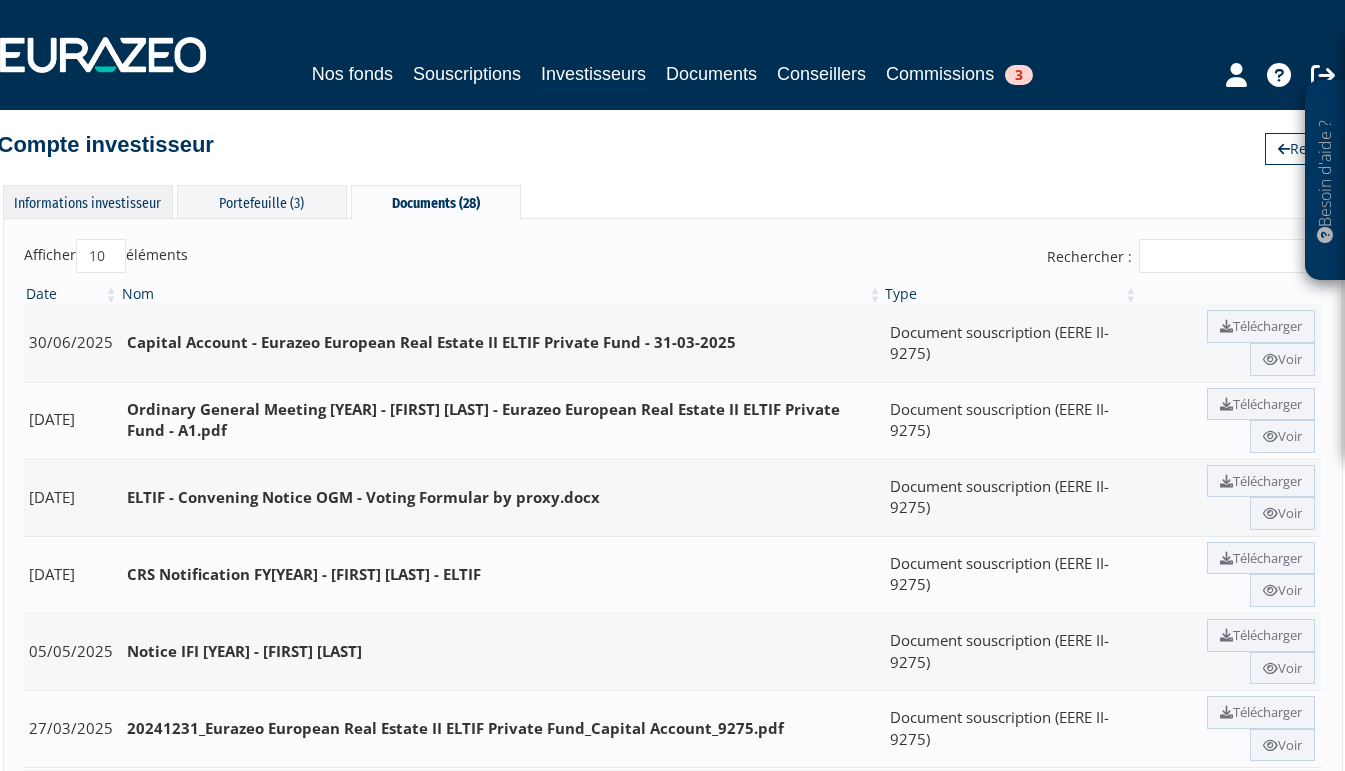 click on "Informations investisseur" at bounding box center (88, 201) 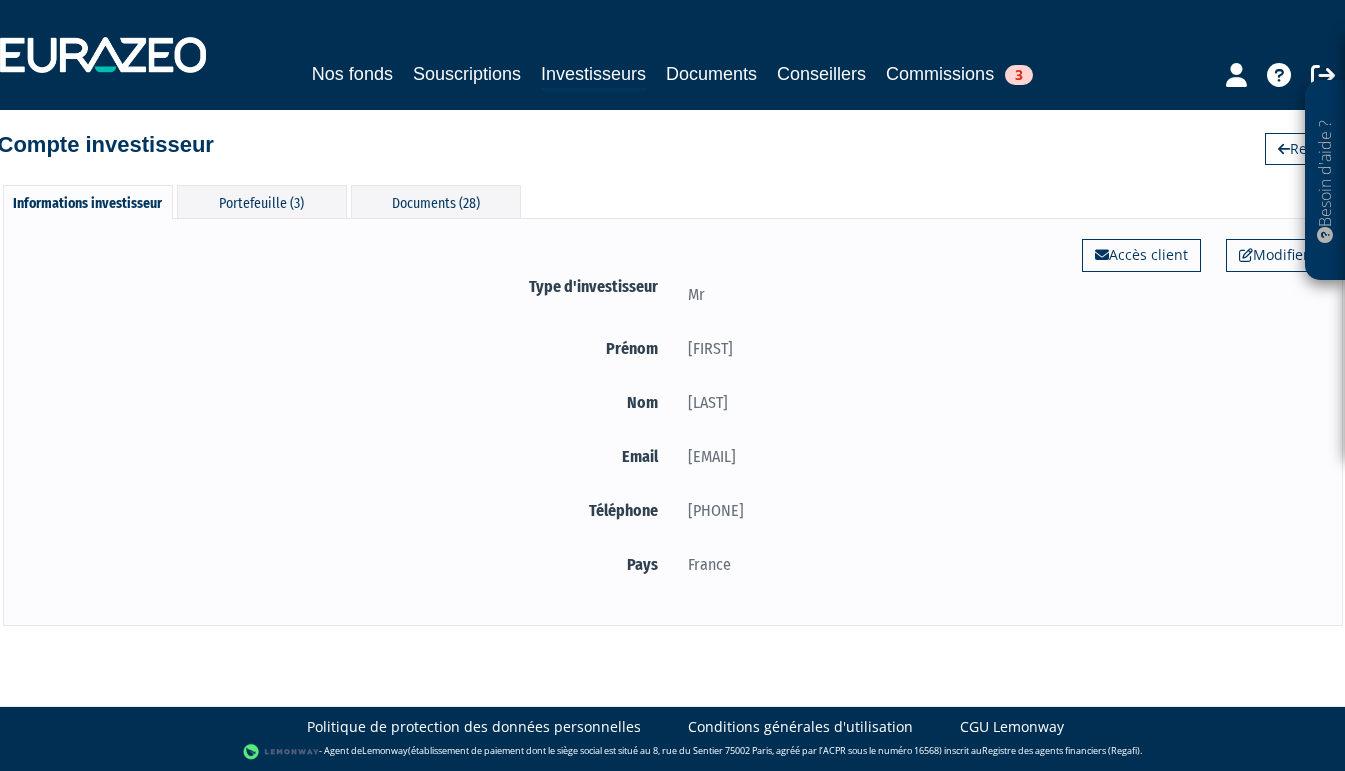 click on "Informations investisseur" at bounding box center [88, 202] 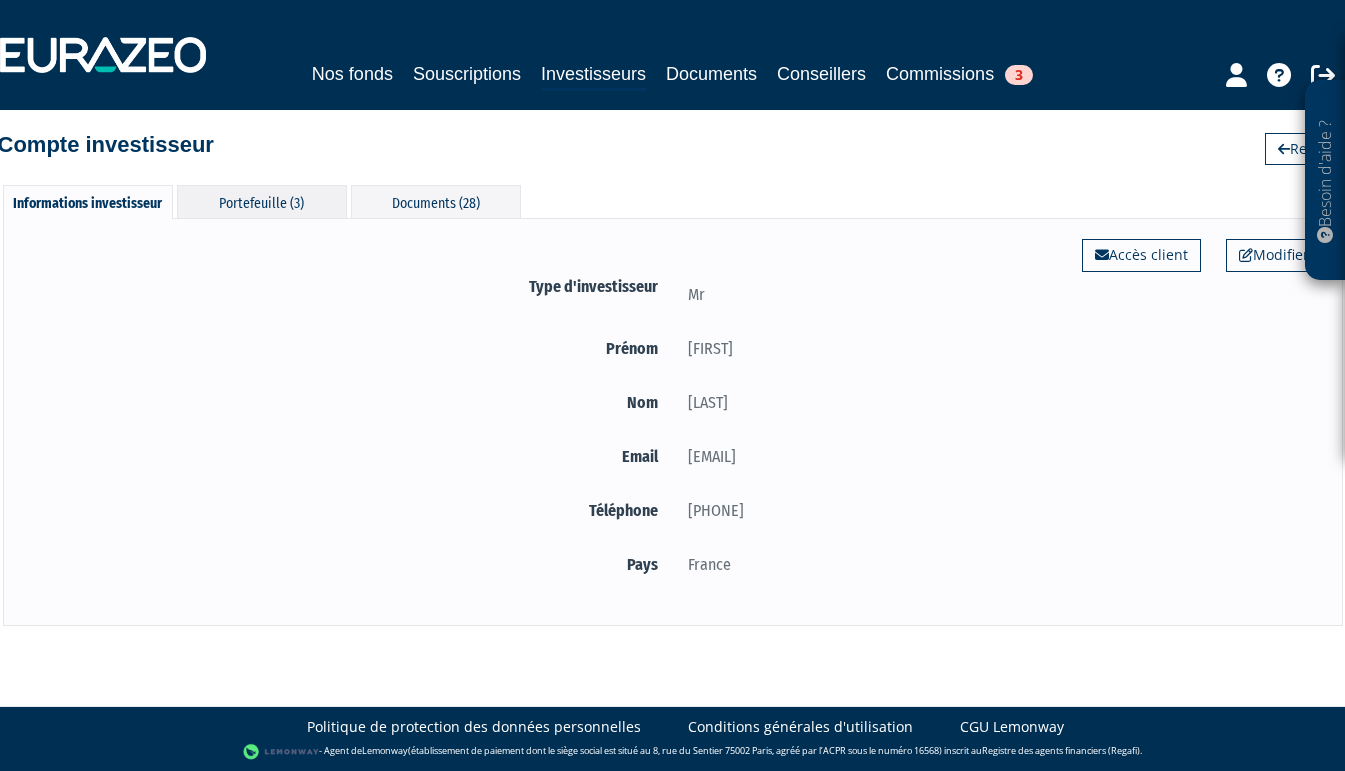 click on "Portefeuille (3)" at bounding box center [262, 201] 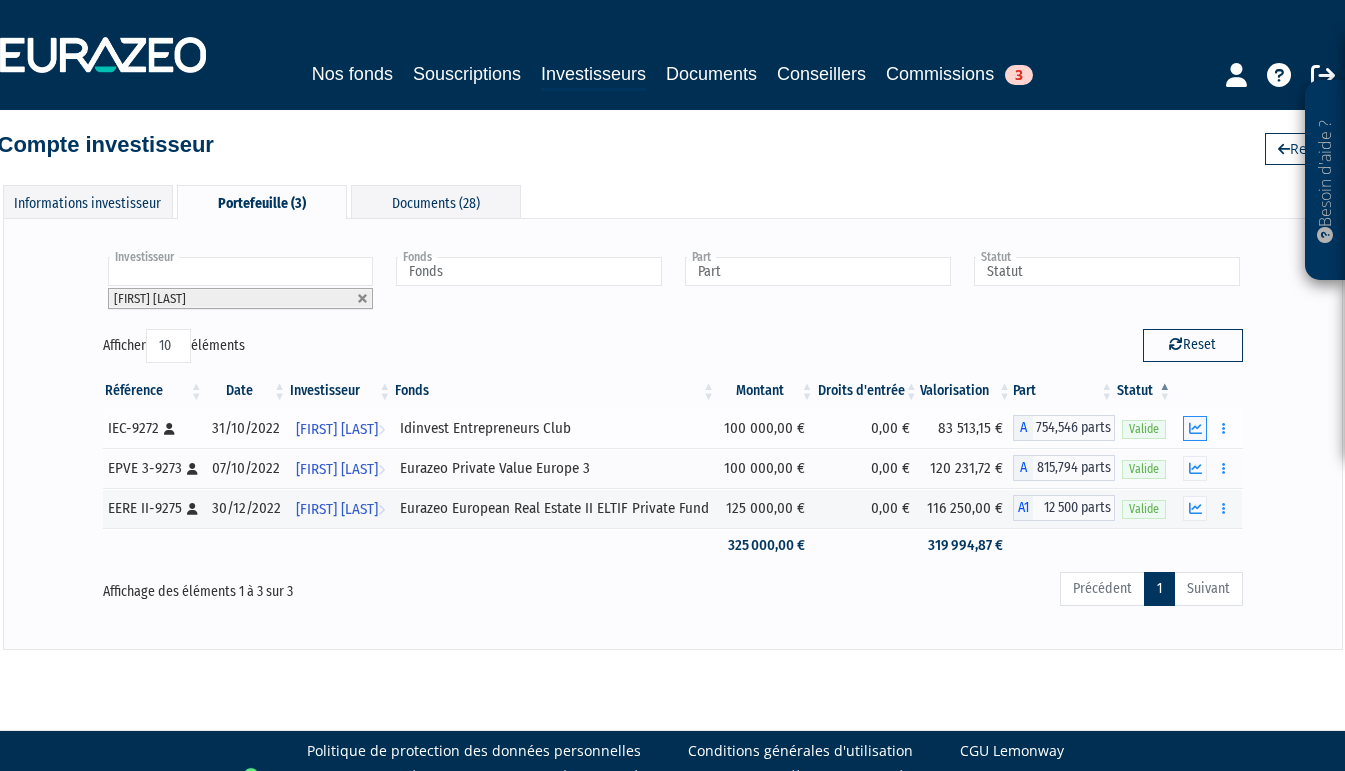click at bounding box center [1195, 428] 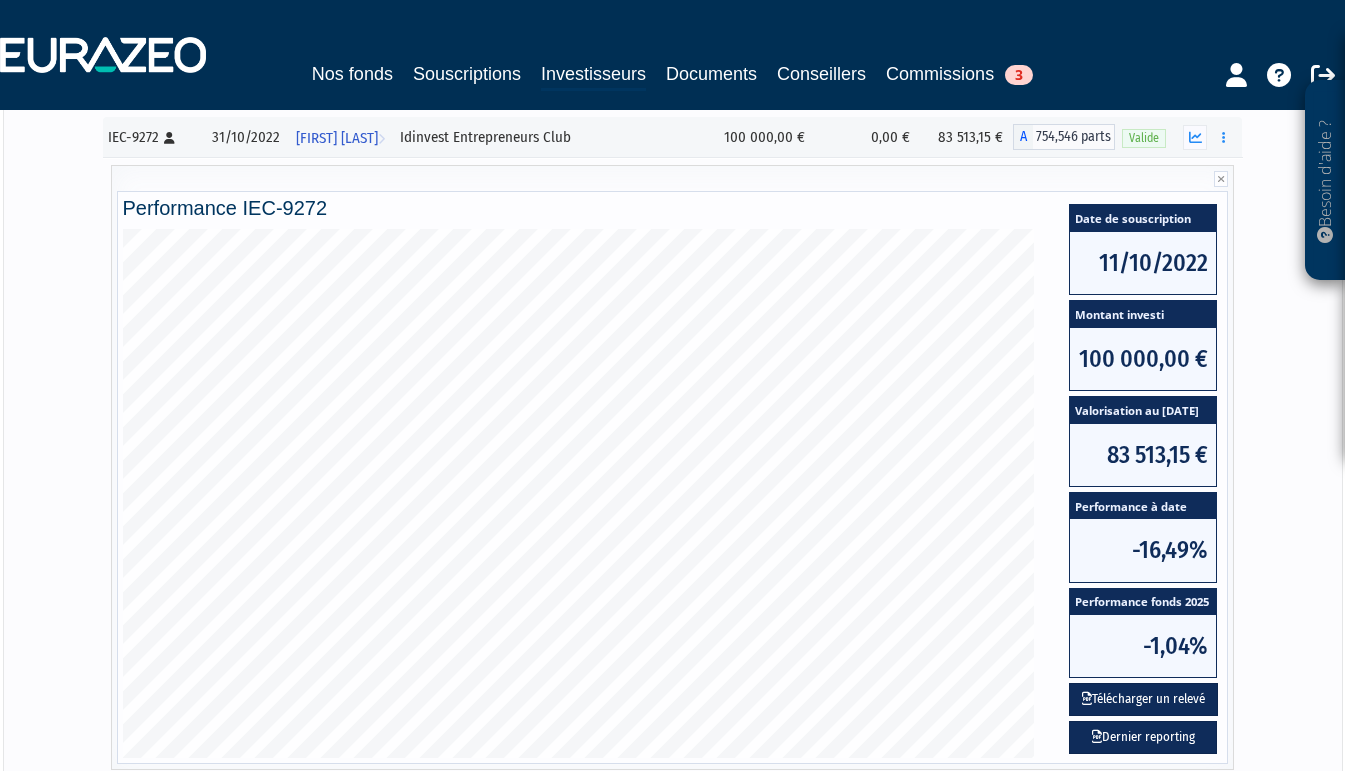 scroll, scrollTop: 0, scrollLeft: 0, axis: both 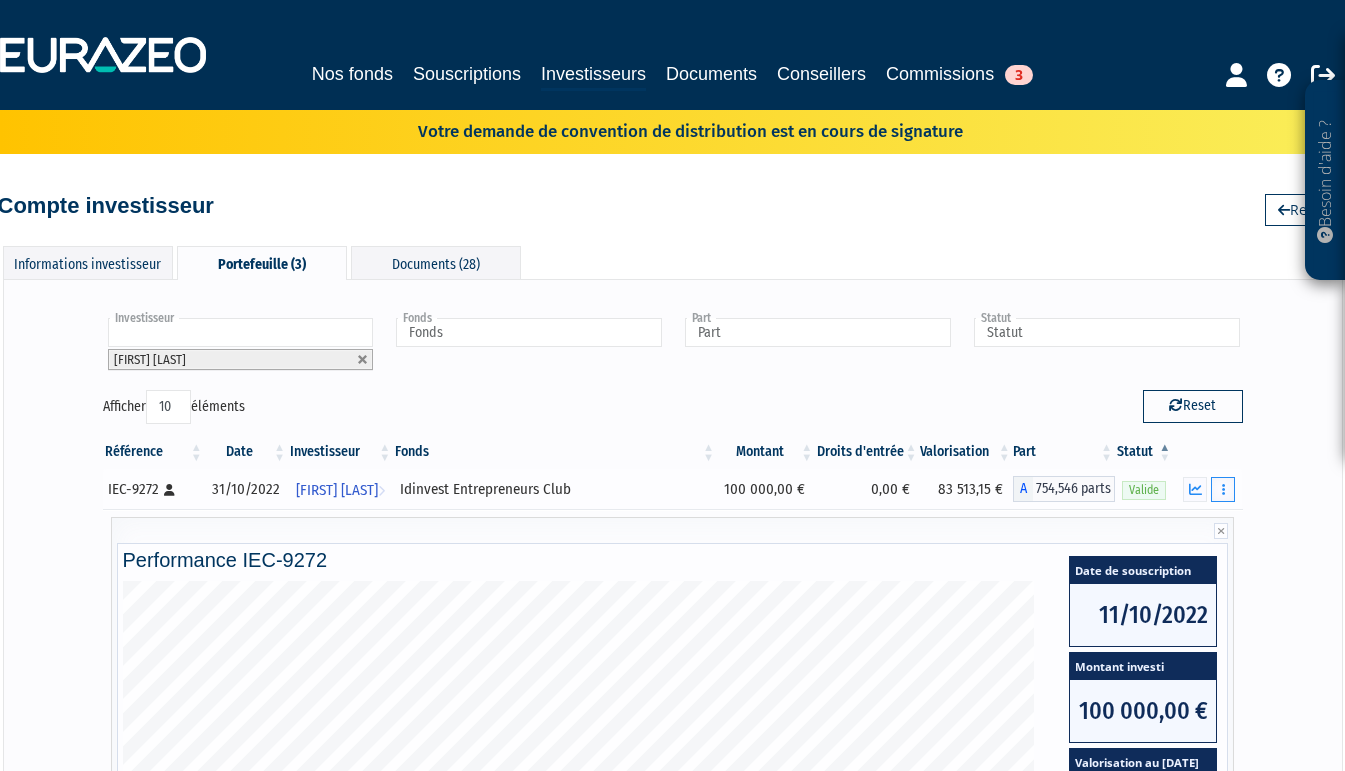 click at bounding box center [1223, 489] 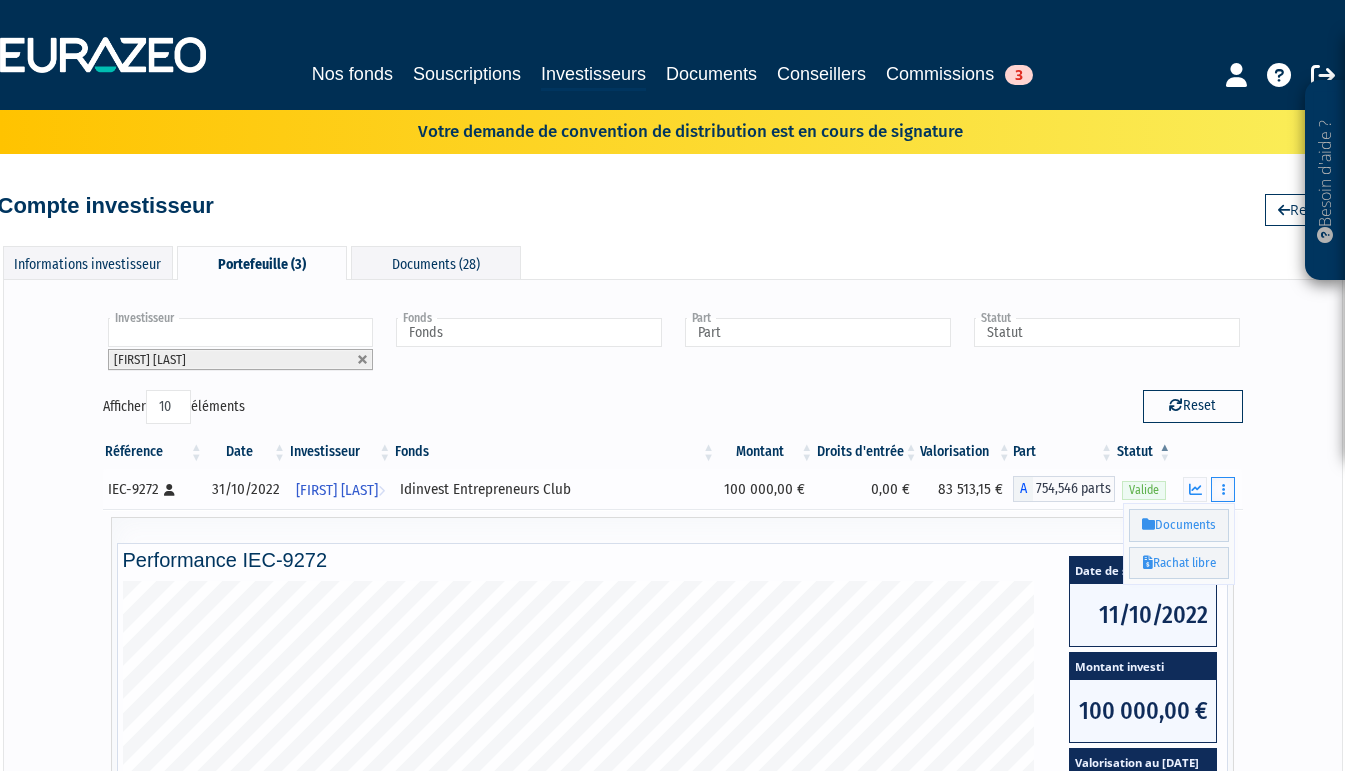 click at bounding box center [1223, 489] 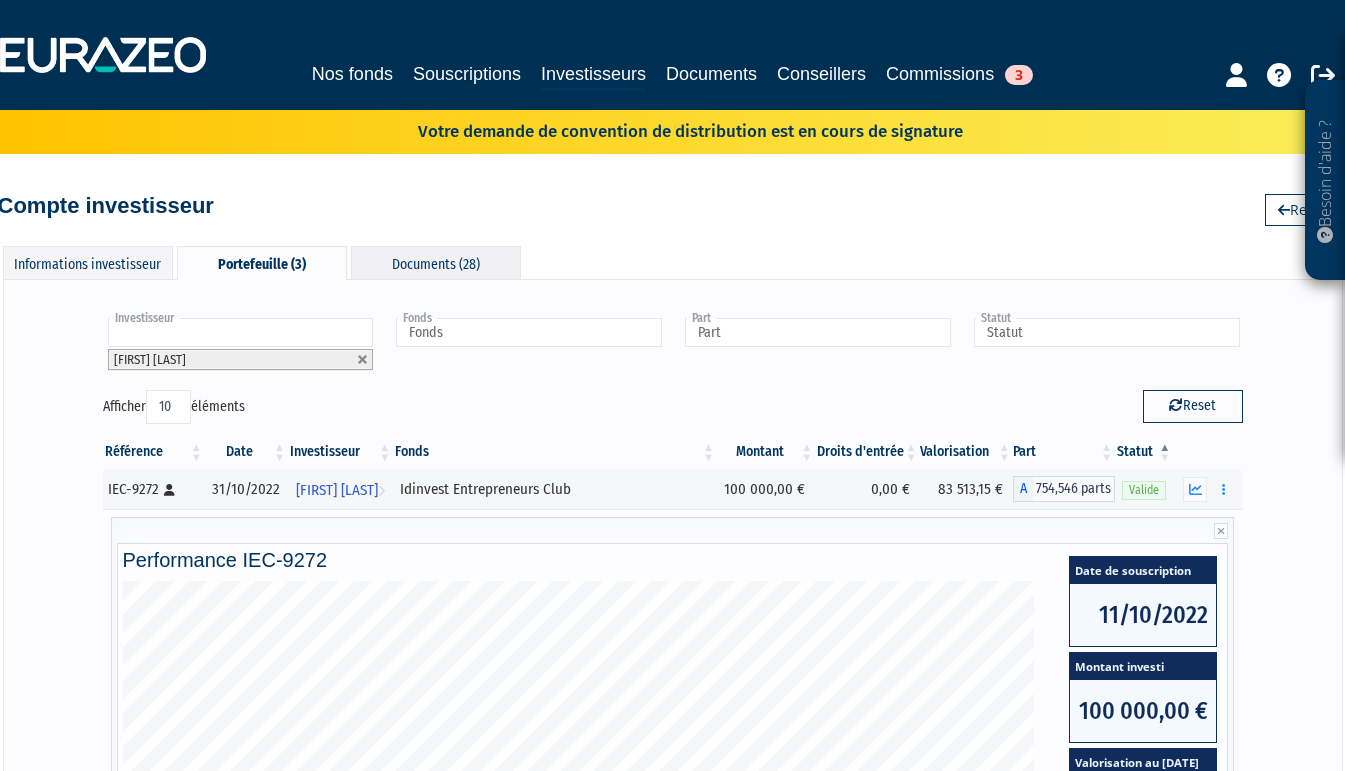 click on "Documents (28)" at bounding box center (436, 262) 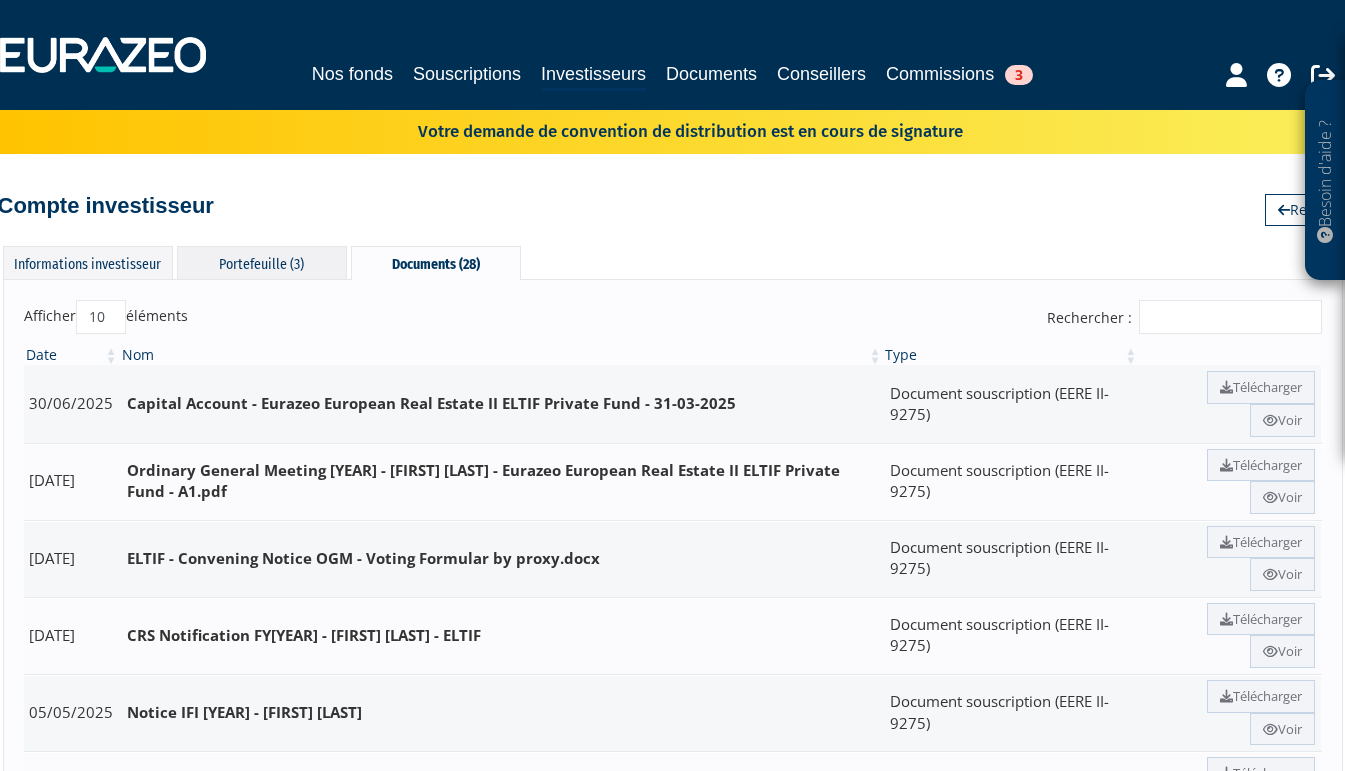 click on "Portefeuille (3)" at bounding box center (262, 262) 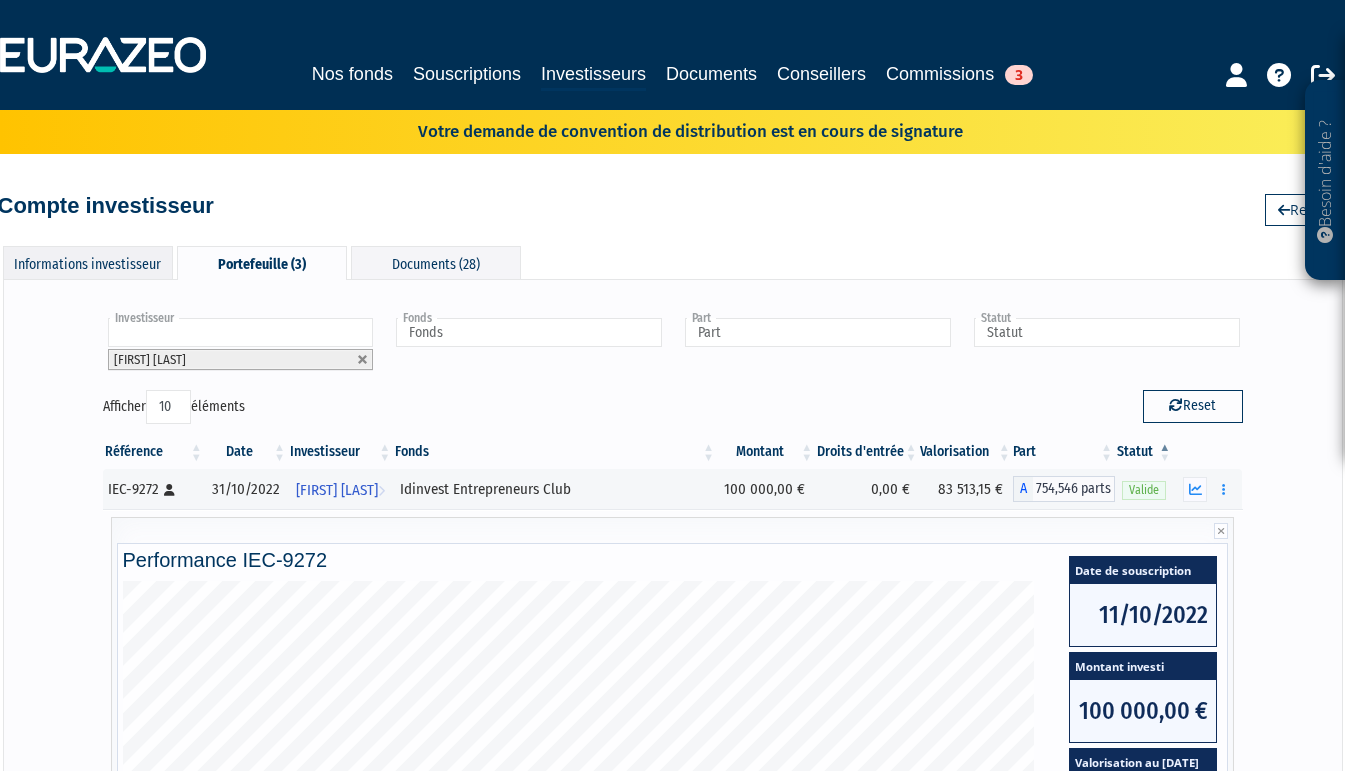 click on "Informations investisseur" at bounding box center [88, 262] 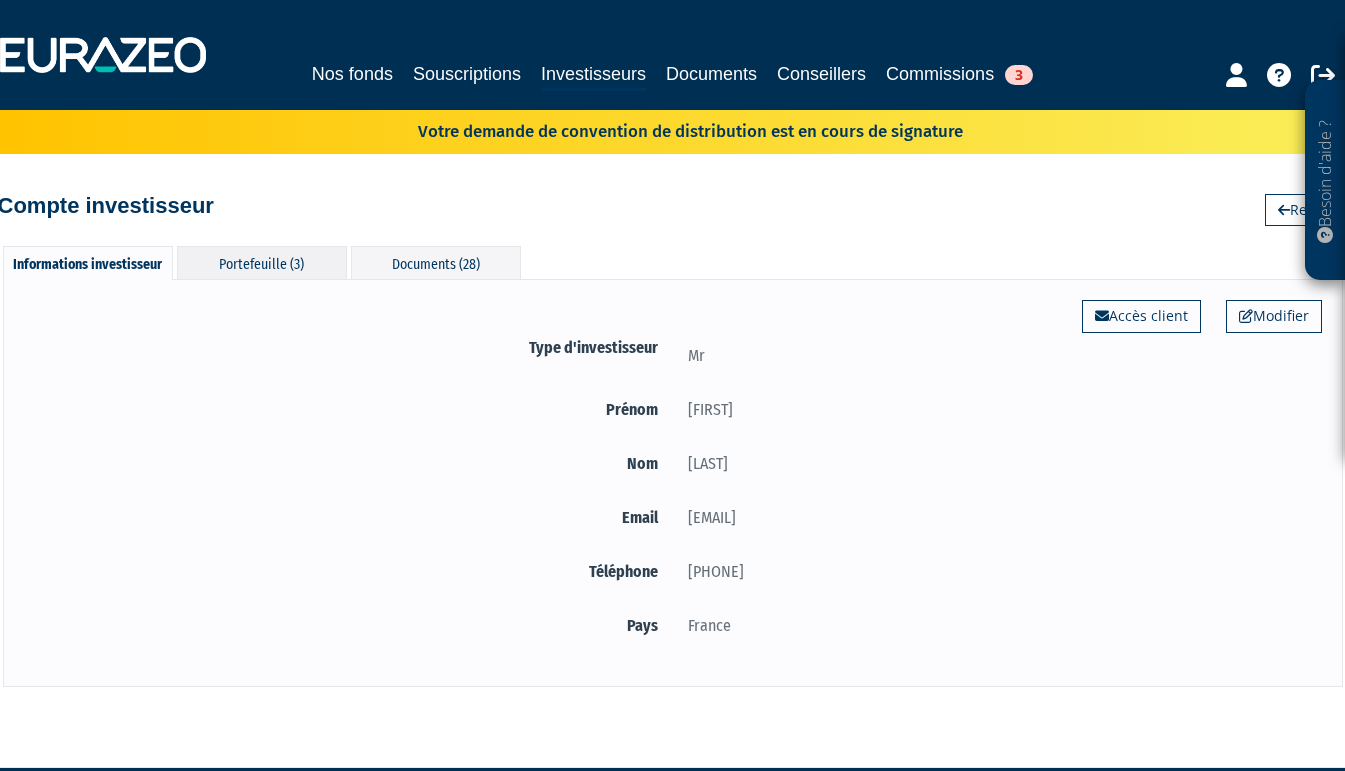 click on "Portefeuille (3)" at bounding box center (262, 262) 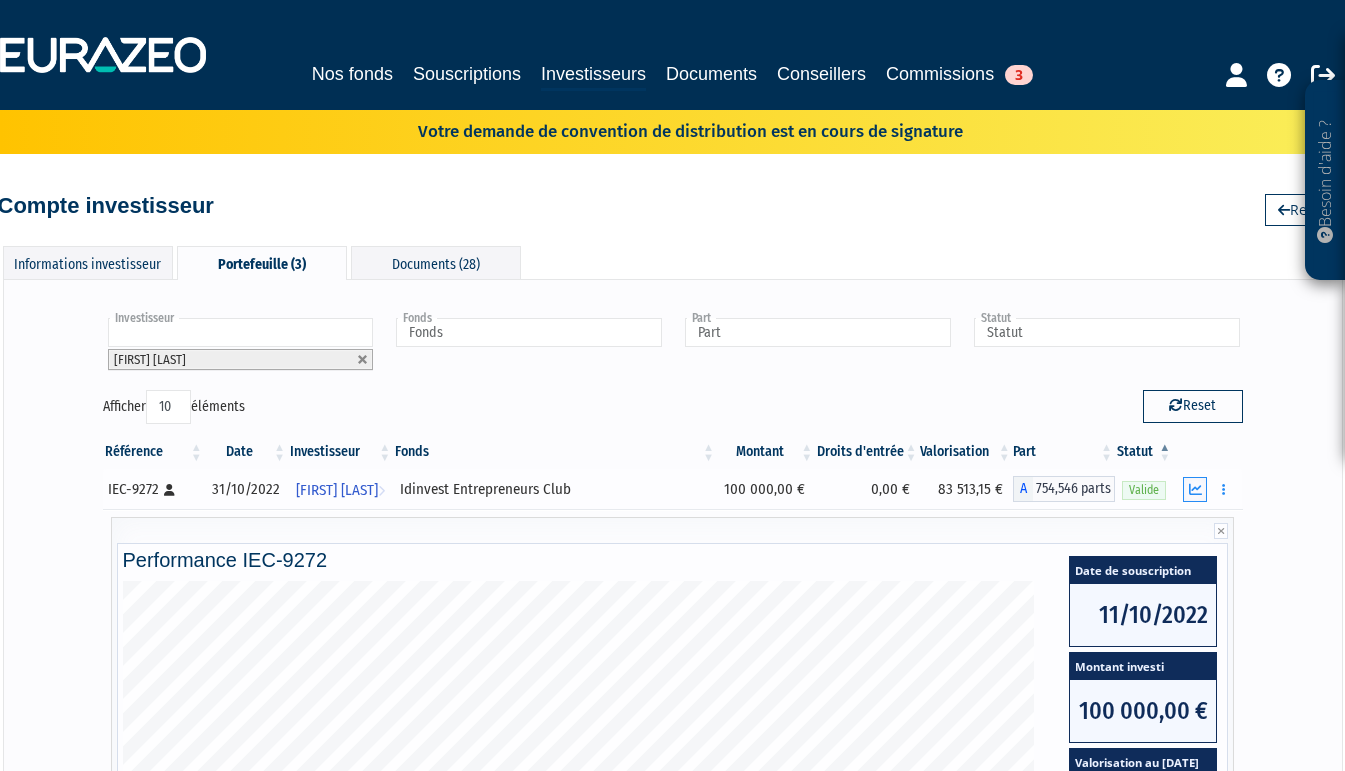 click at bounding box center (1195, 489) 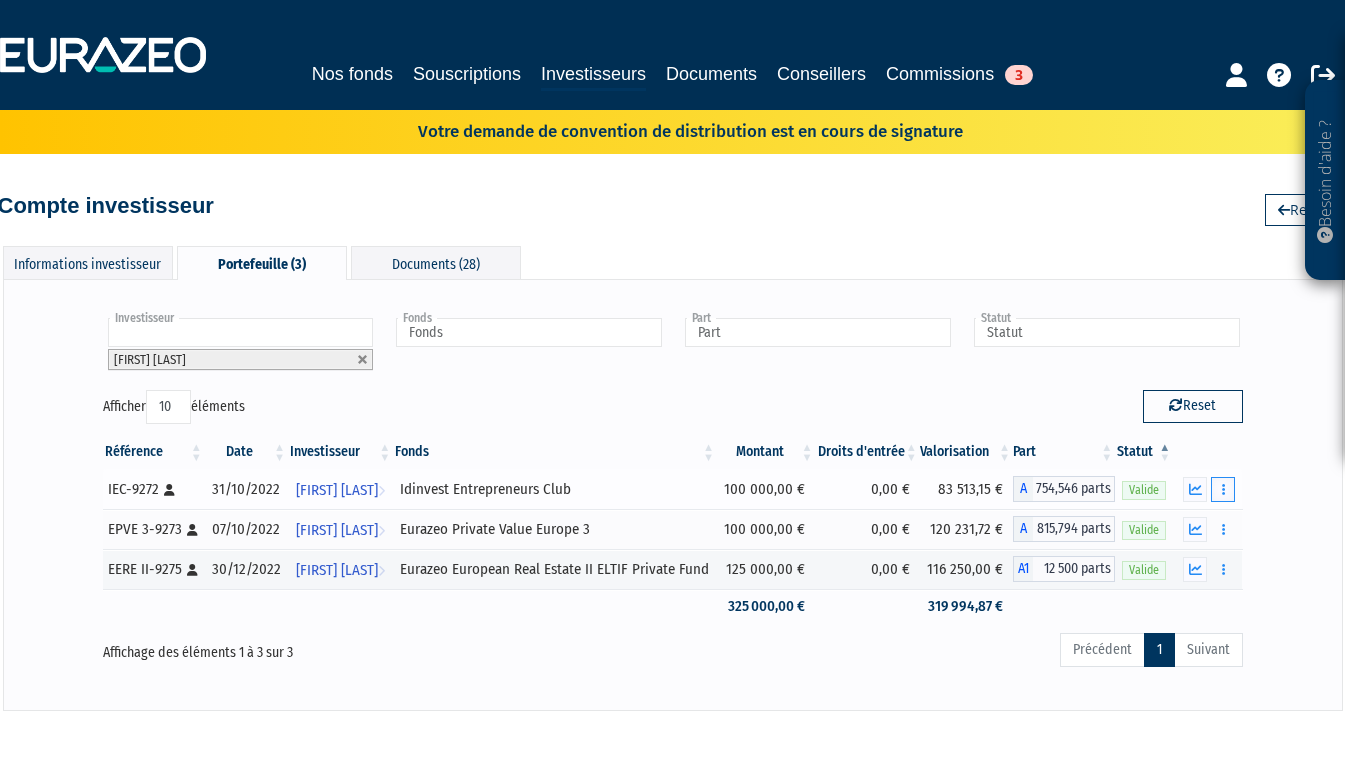 click at bounding box center [1223, 489] 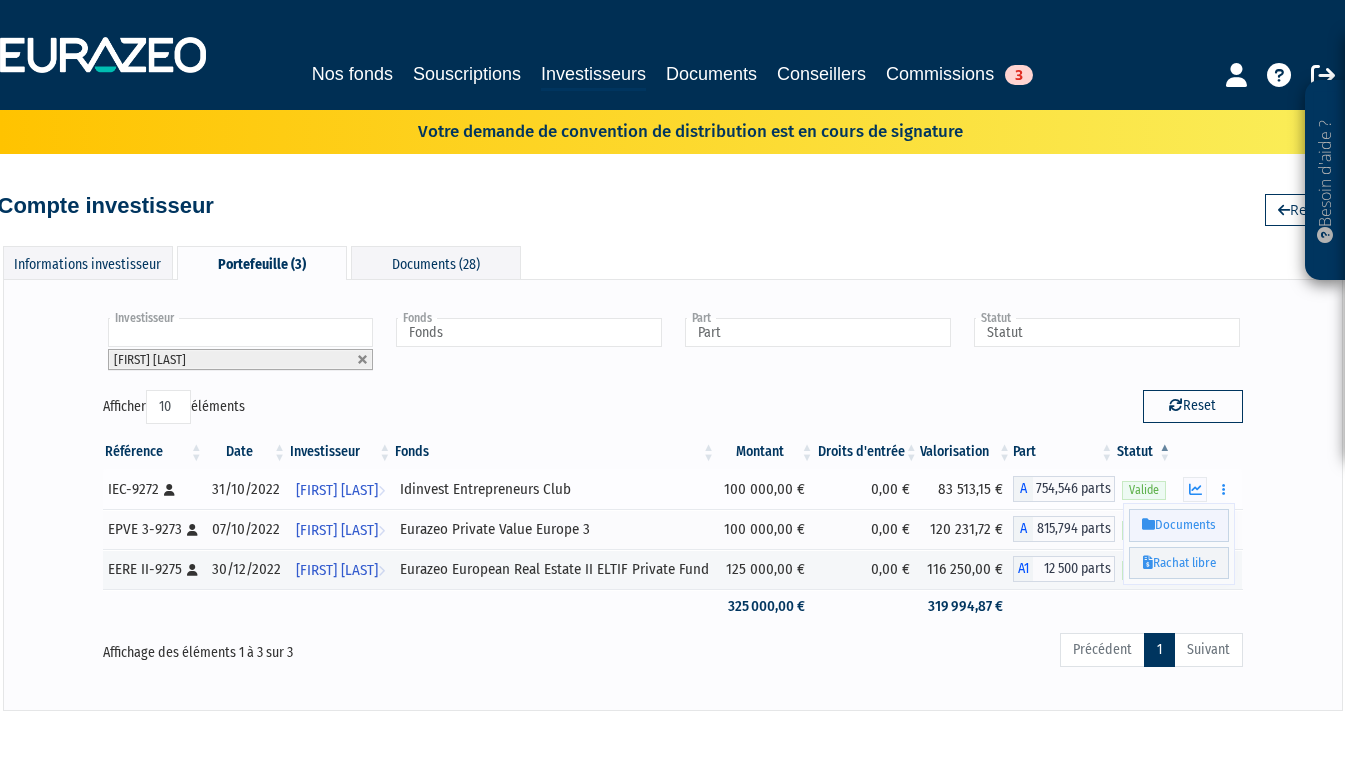 click on "Documents" at bounding box center (1179, 525) 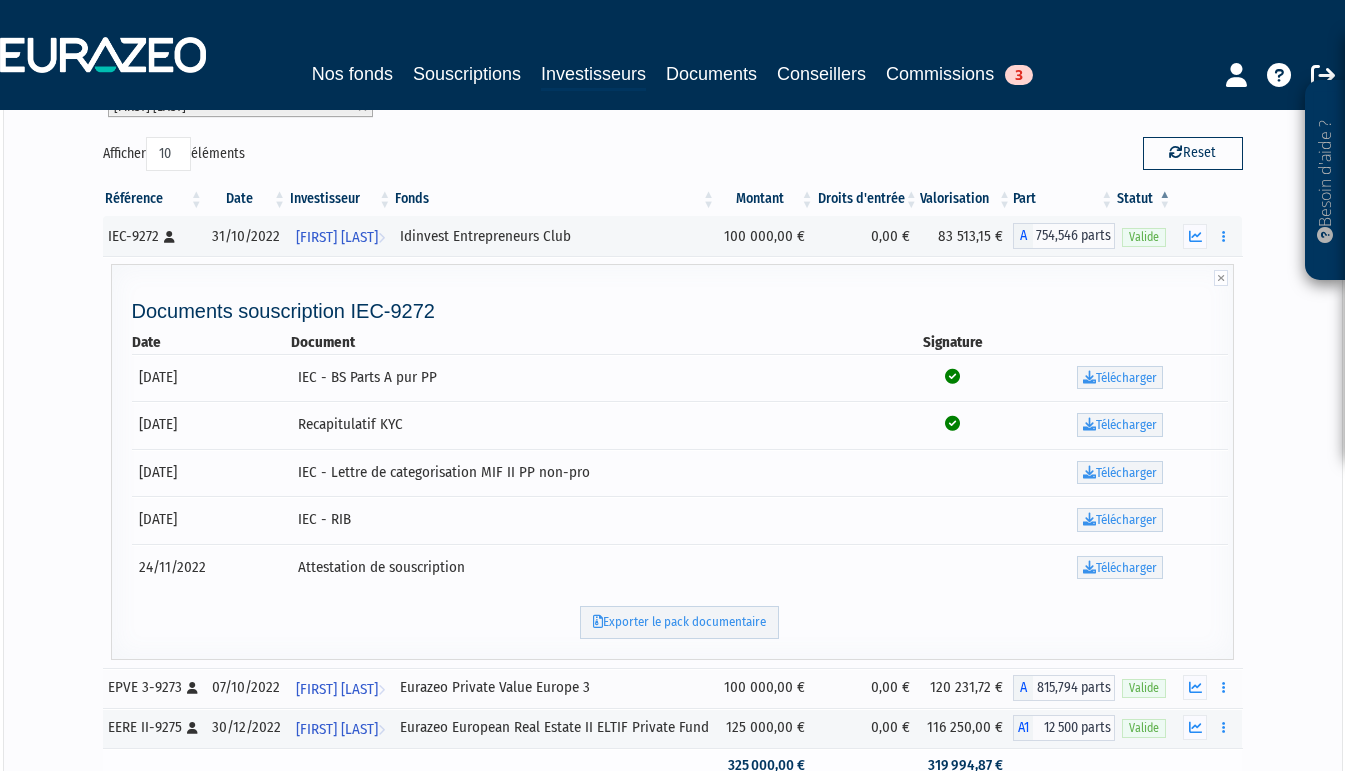 scroll, scrollTop: 0, scrollLeft: 0, axis: both 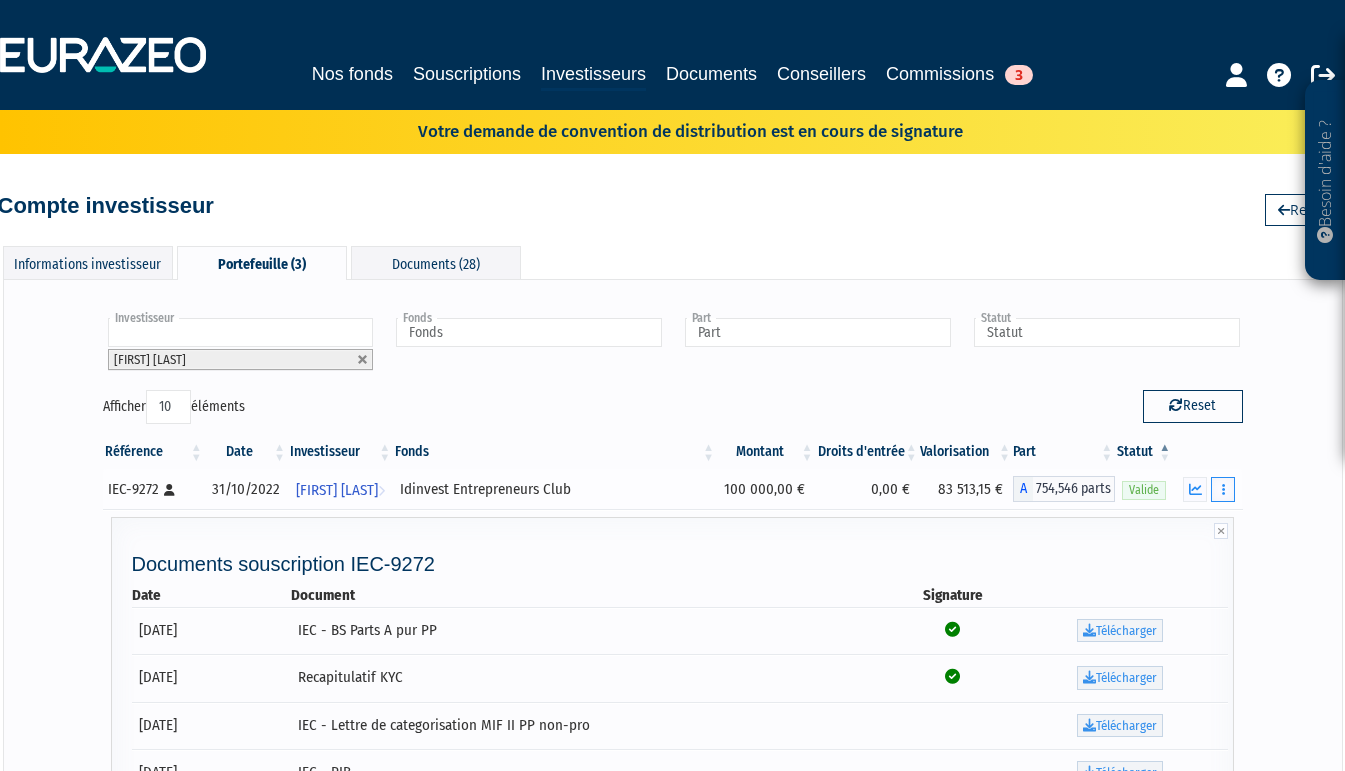 click at bounding box center [1223, 489] 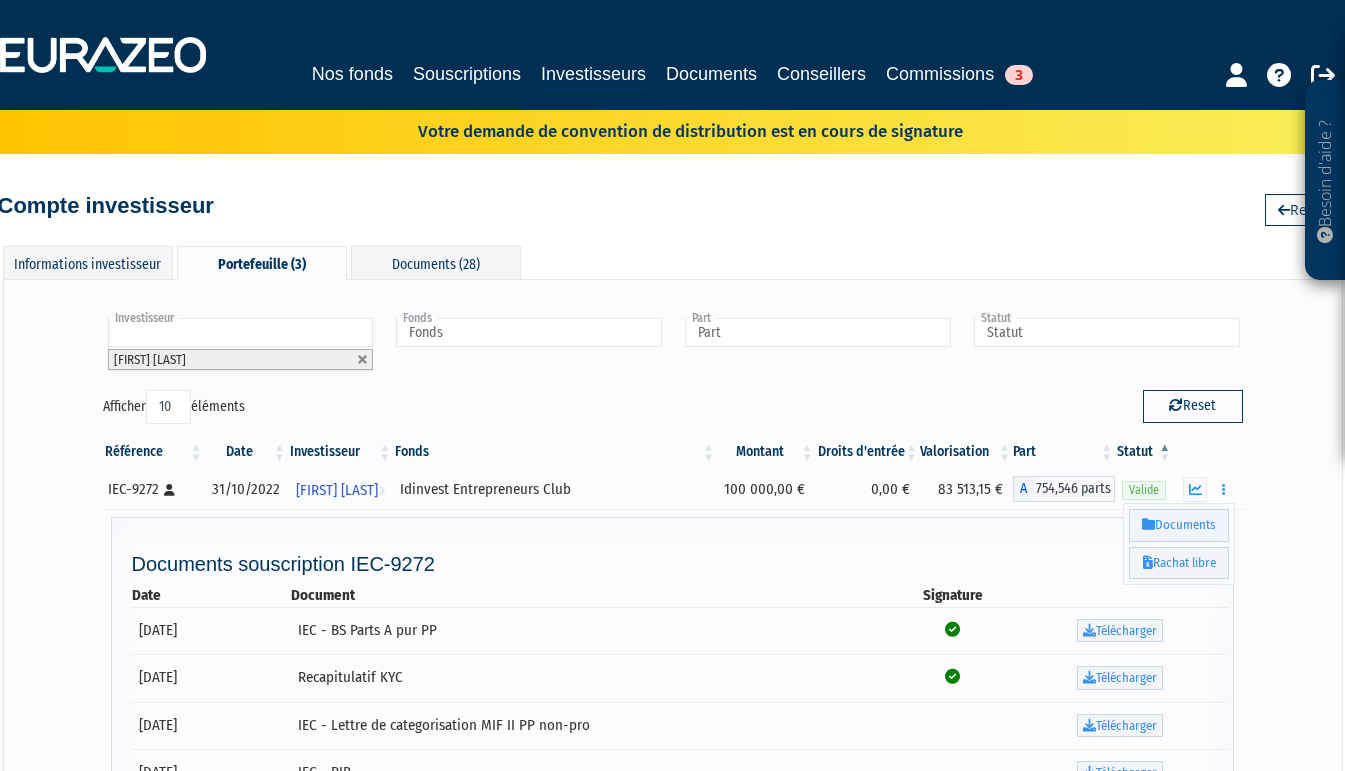 click on "Documents" at bounding box center [1179, 525] 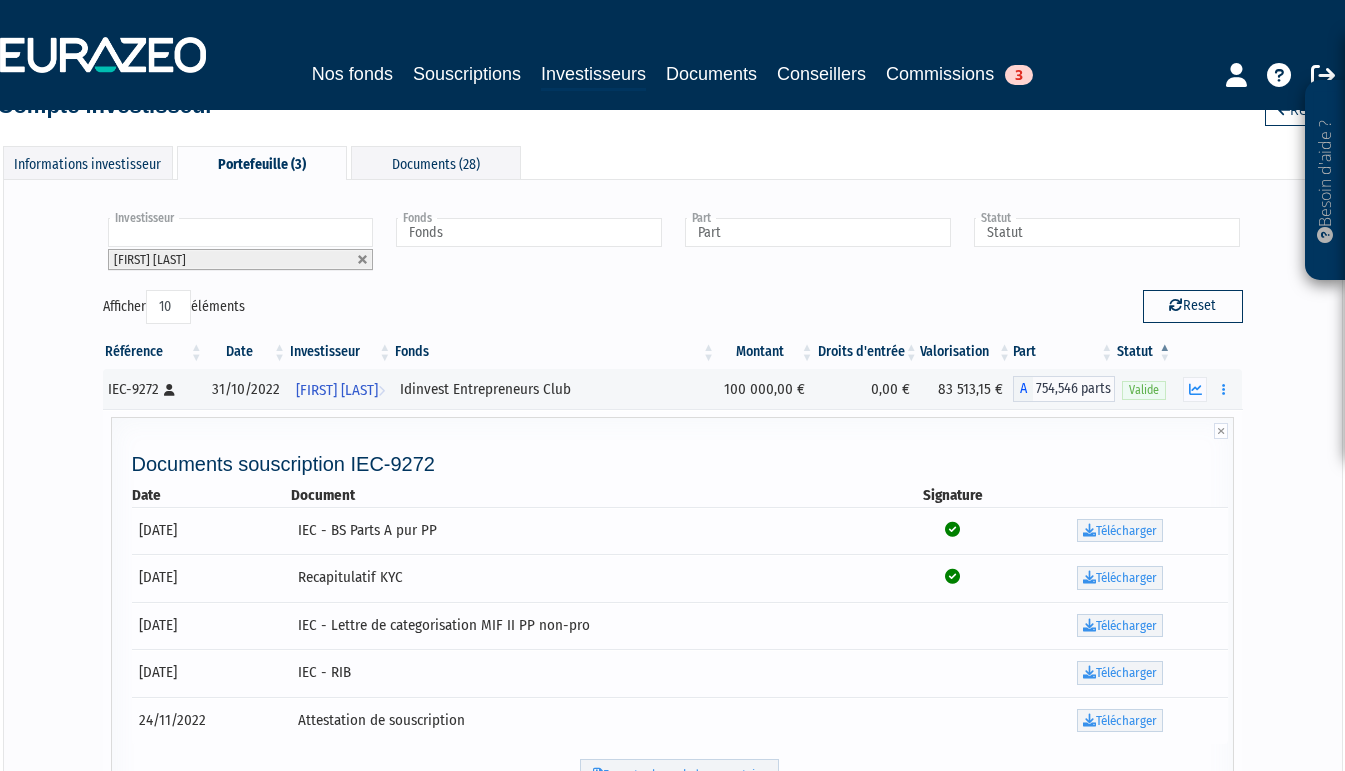 scroll, scrollTop: 200, scrollLeft: 0, axis: vertical 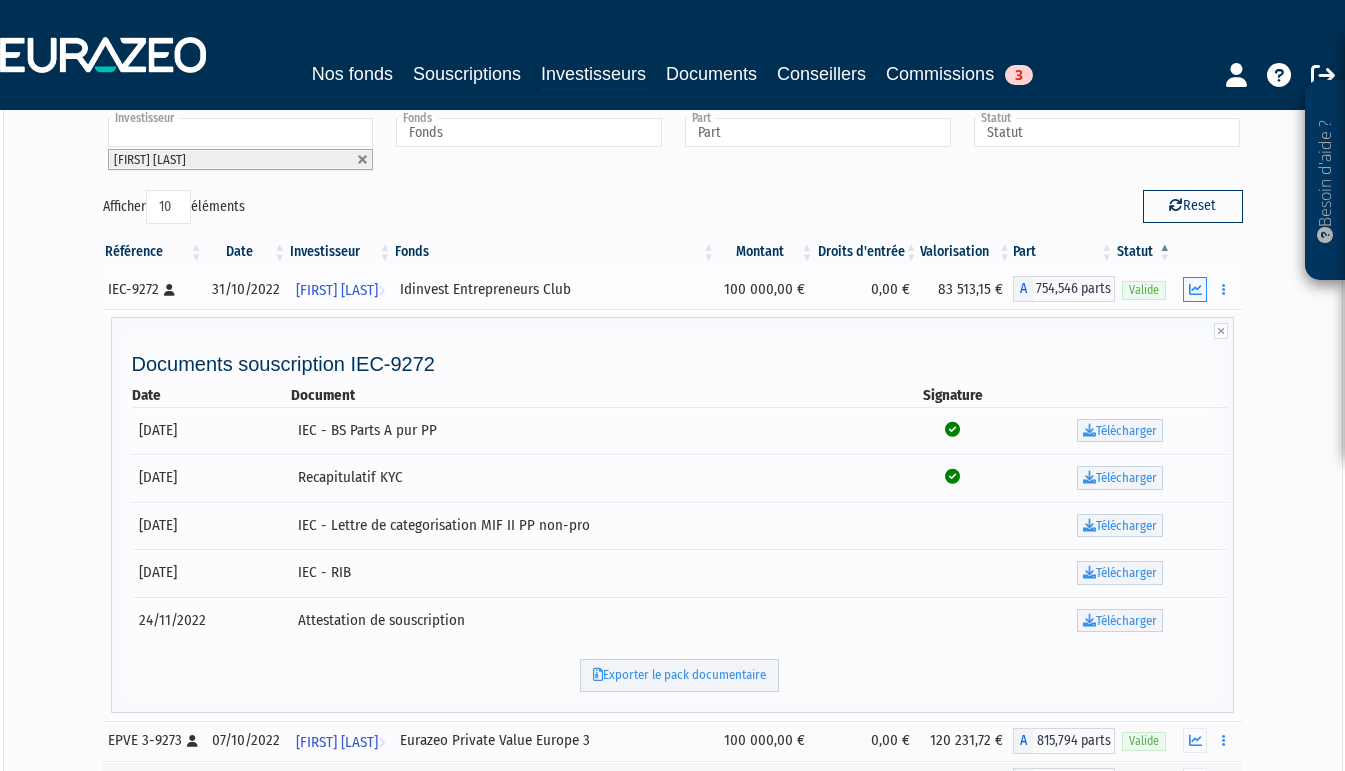 click at bounding box center (1195, 289) 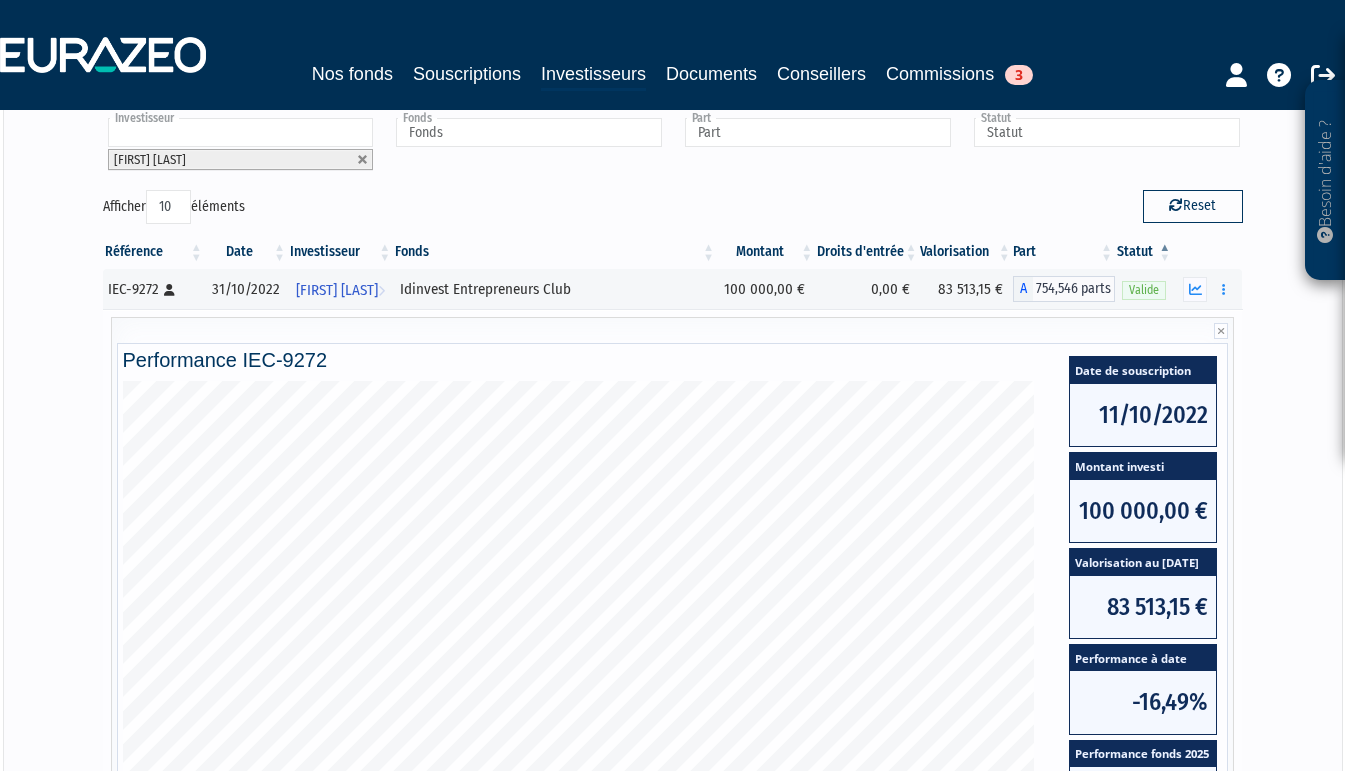 scroll, scrollTop: 500, scrollLeft: 0, axis: vertical 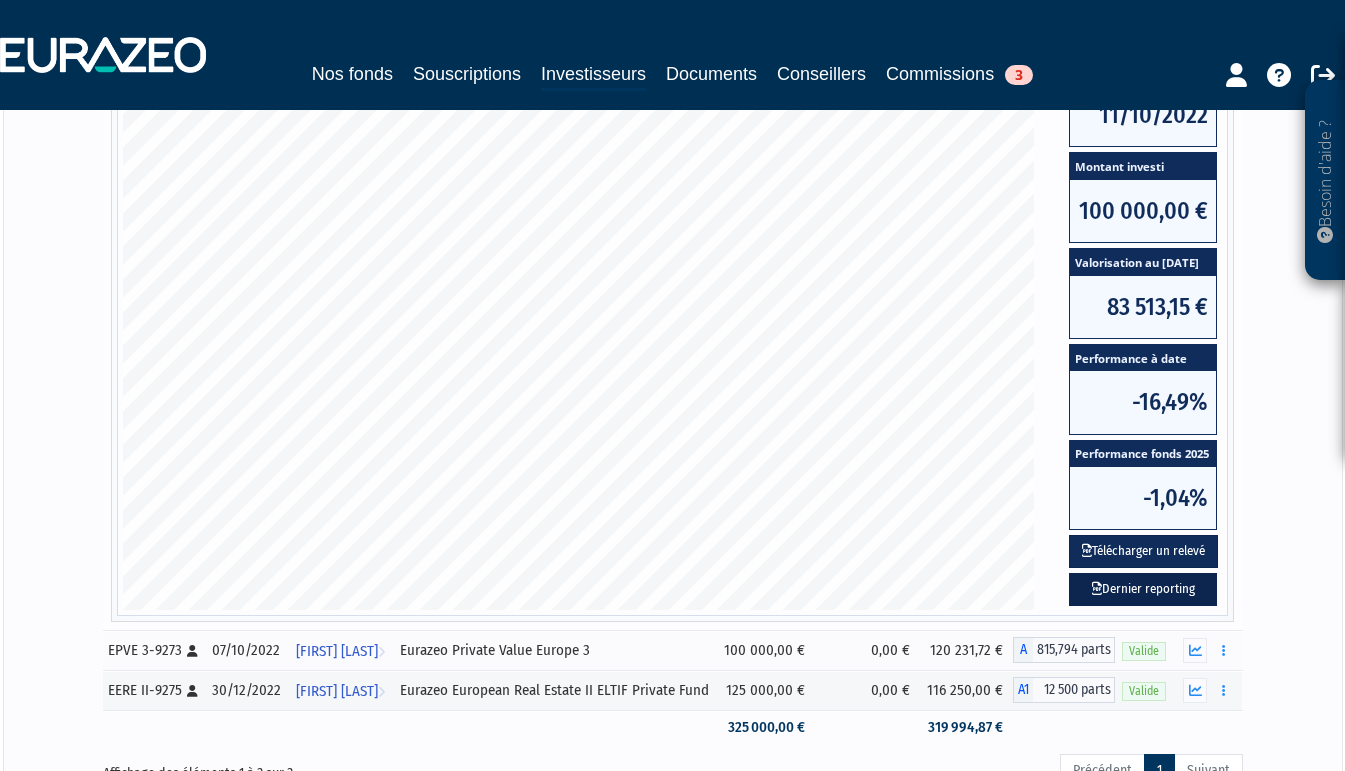 click on "Dernier reporting" at bounding box center [1143, 589] 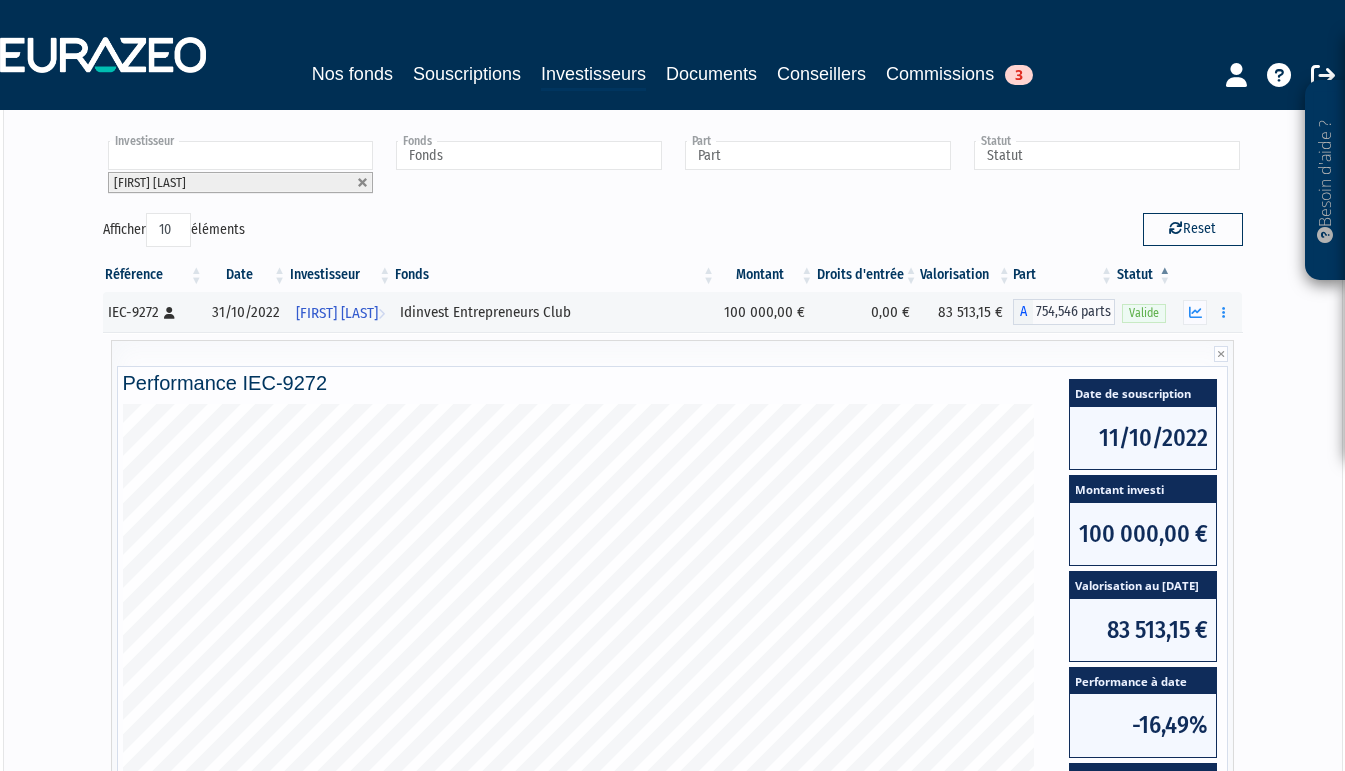 scroll, scrollTop: 0, scrollLeft: 0, axis: both 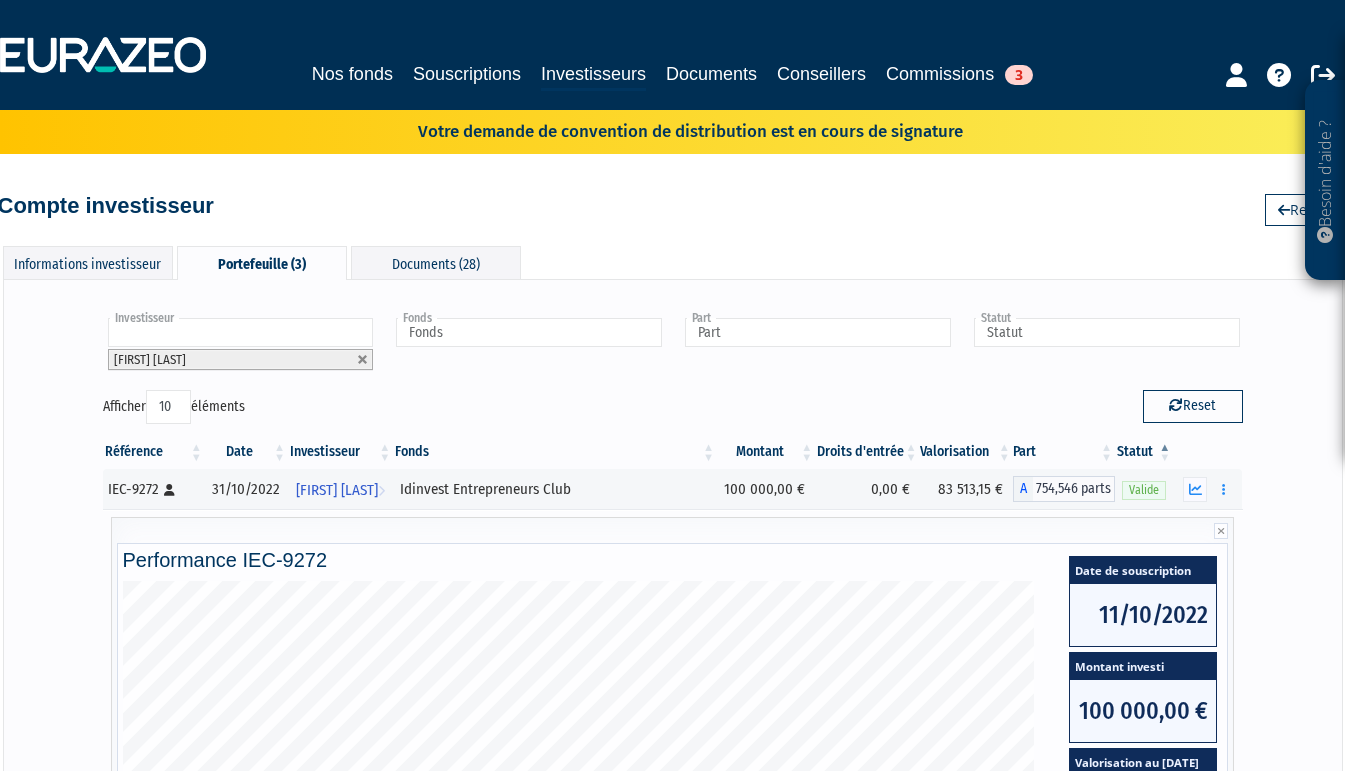 click at bounding box center [241, 332] 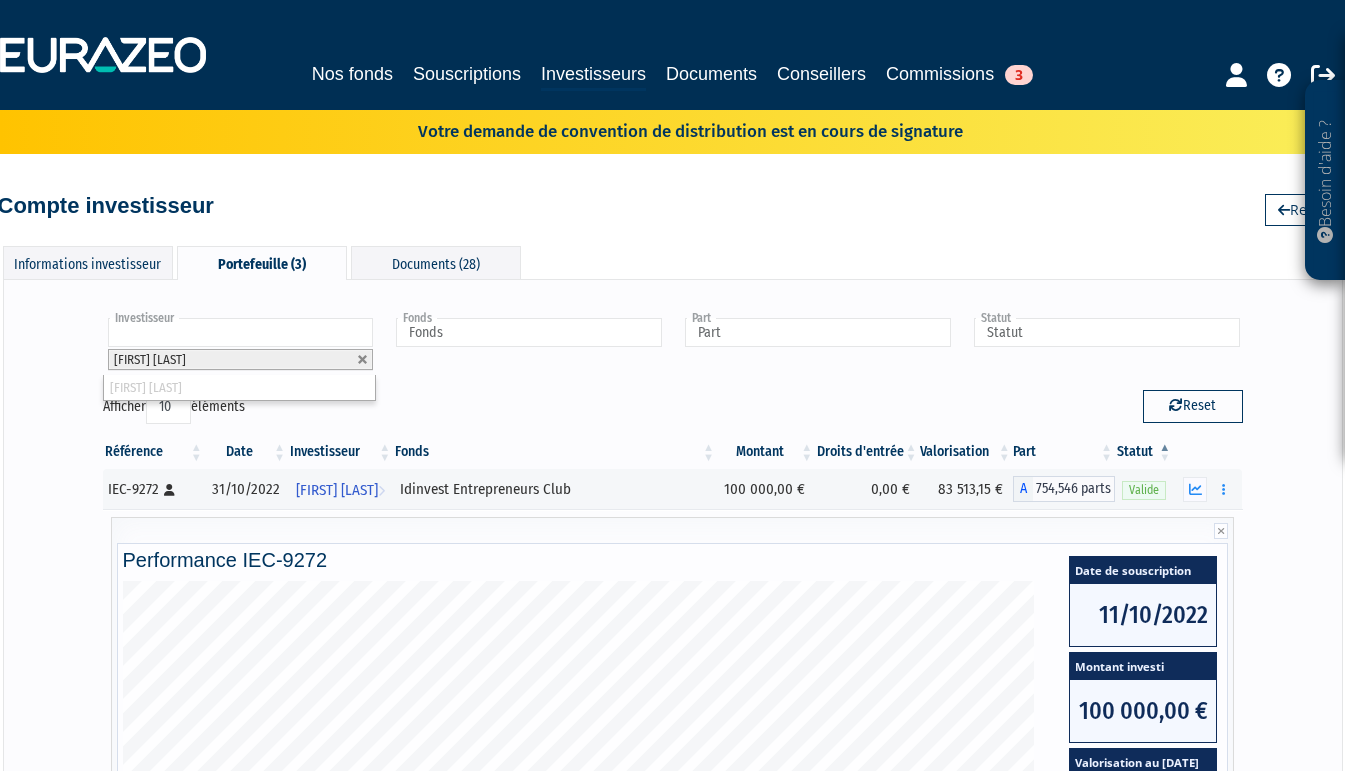 click on "Daniel TRABUCCO" at bounding box center (241, 359) 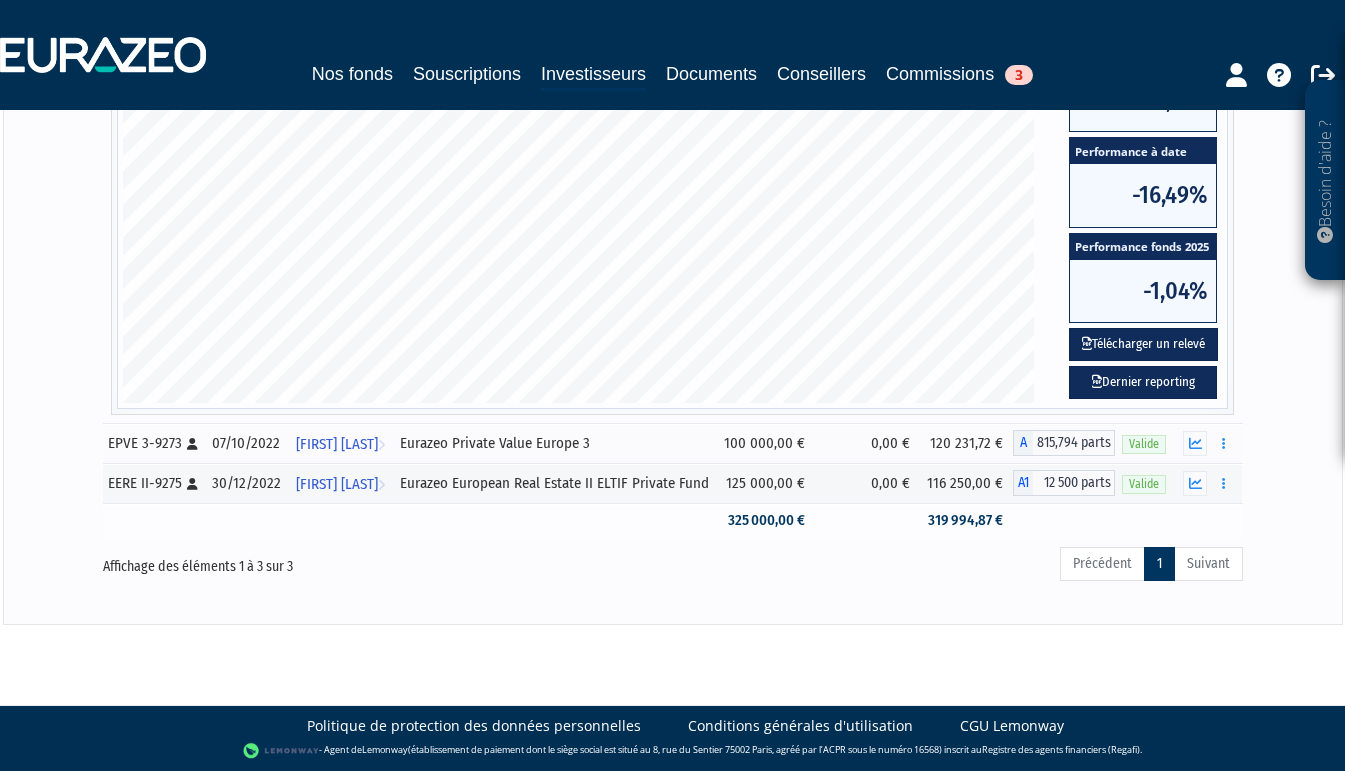 scroll, scrollTop: 752, scrollLeft: 0, axis: vertical 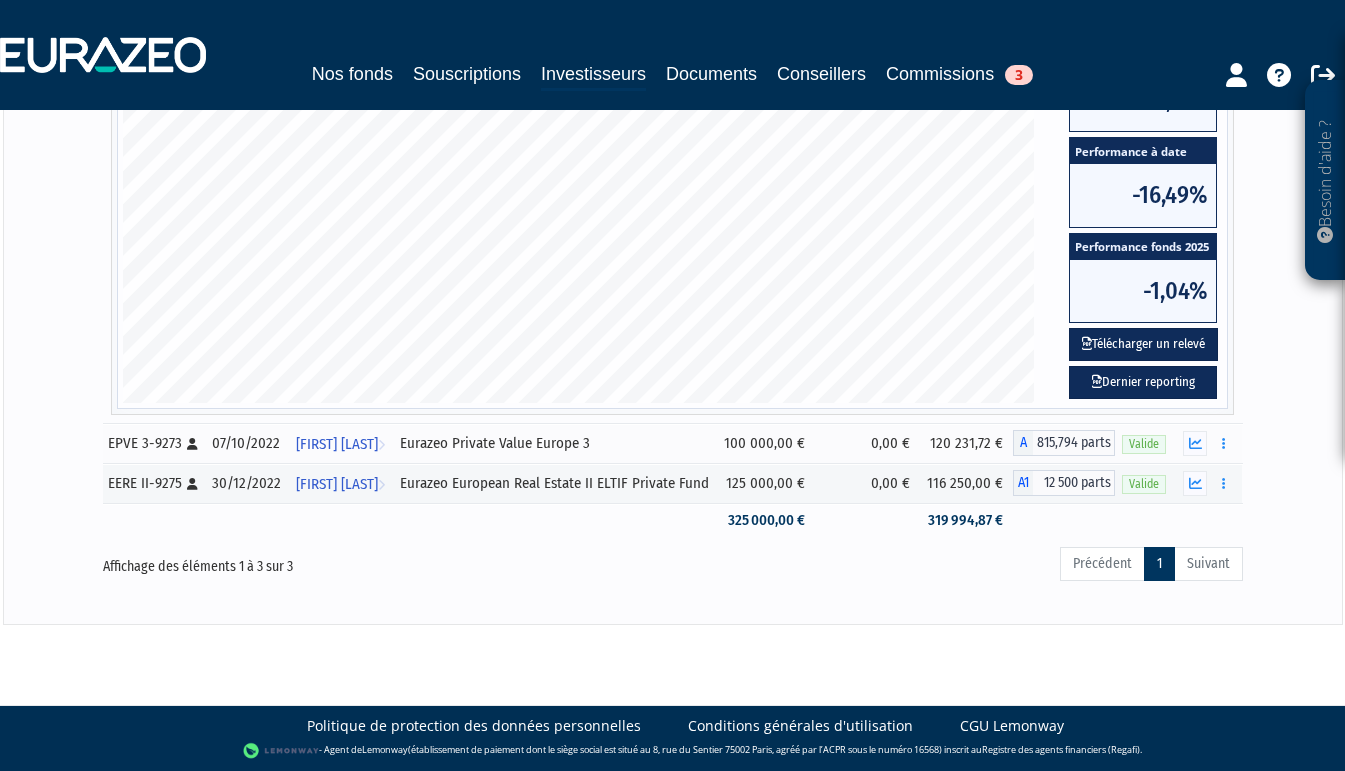 click on "Précédent 1 Suivant" at bounding box center (1151, 564) 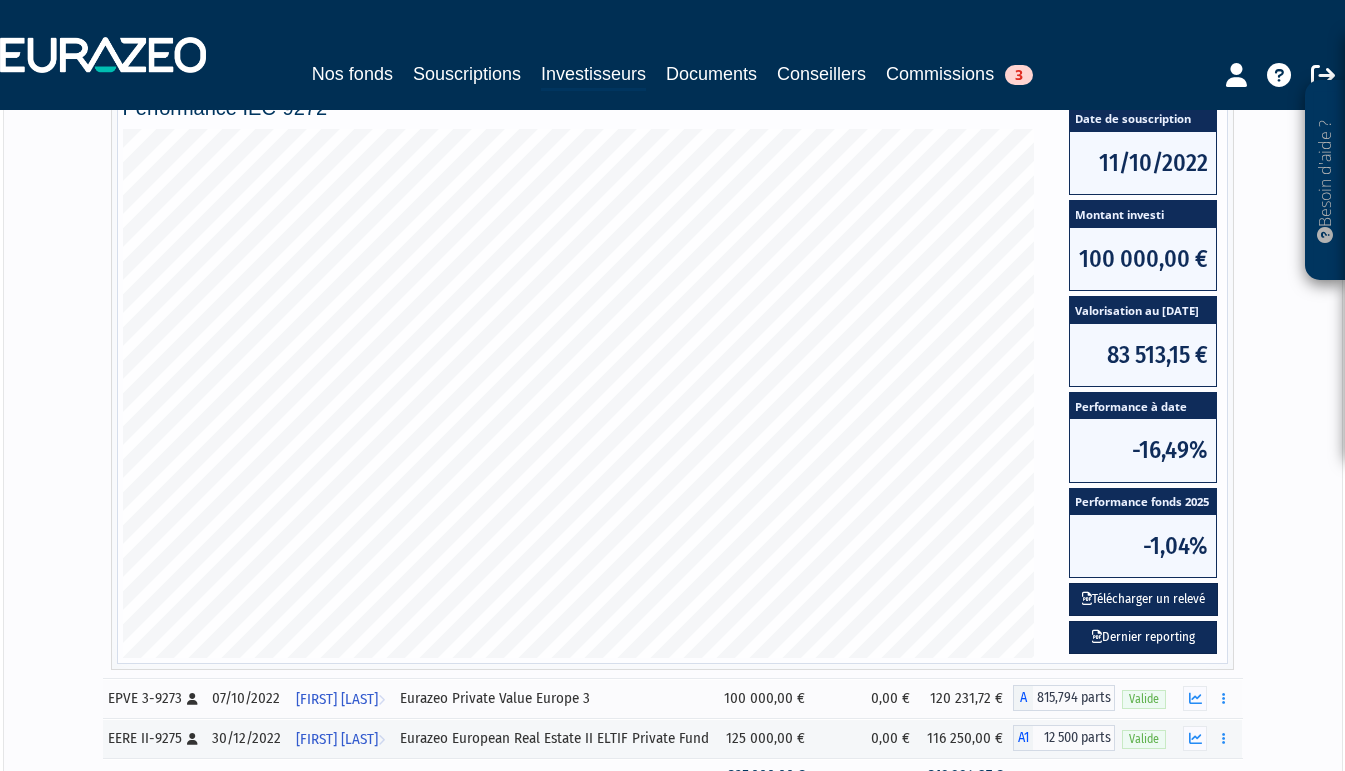 scroll, scrollTop: 0, scrollLeft: 0, axis: both 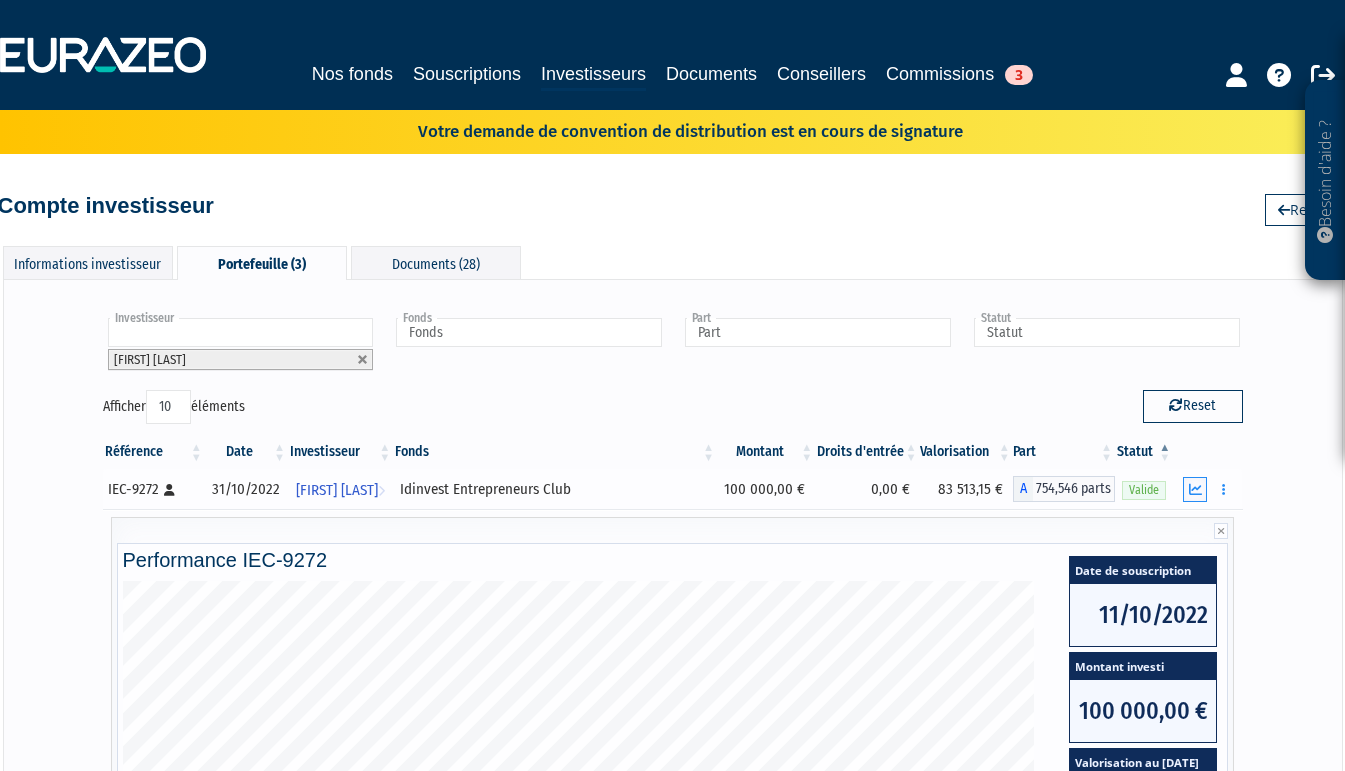 click at bounding box center (1195, 489) 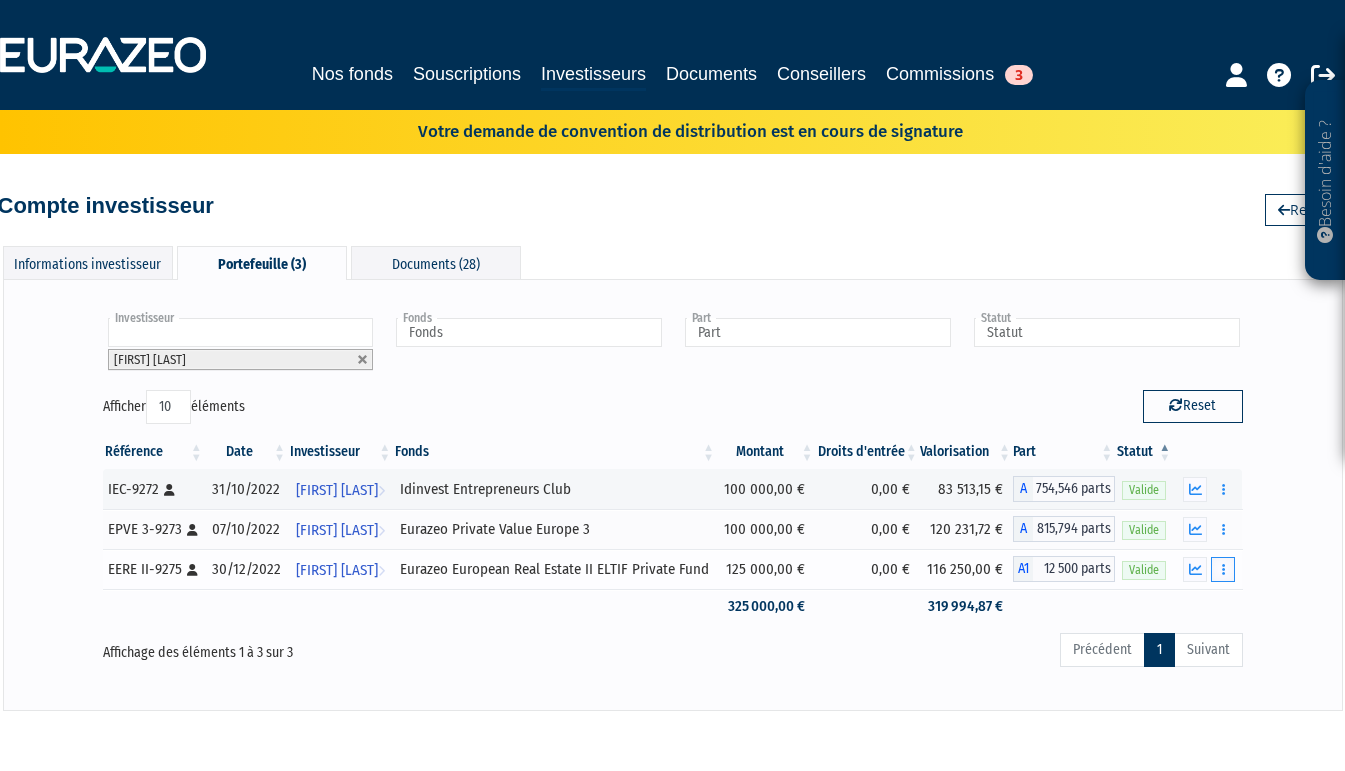 click at bounding box center (1223, 569) 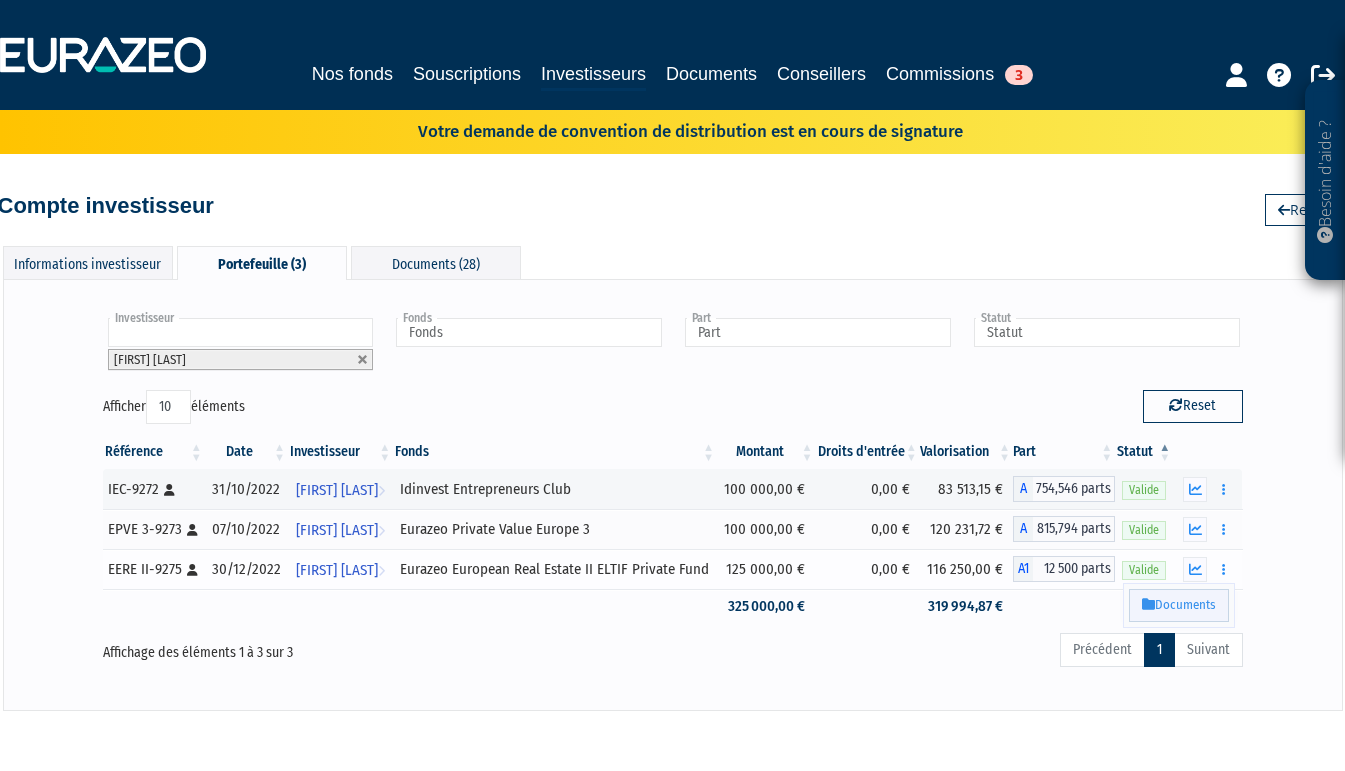 click on "Documents" at bounding box center (1179, 605) 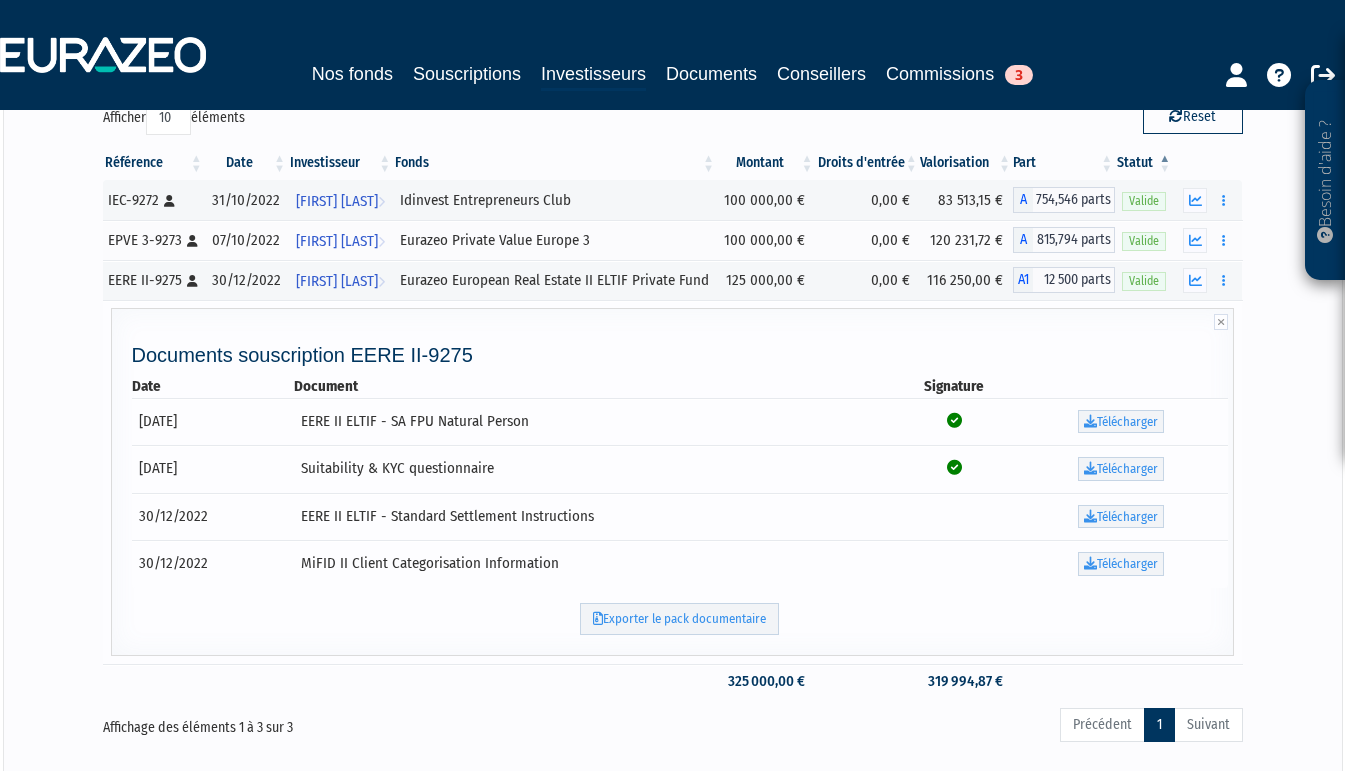 scroll, scrollTop: 300, scrollLeft: 0, axis: vertical 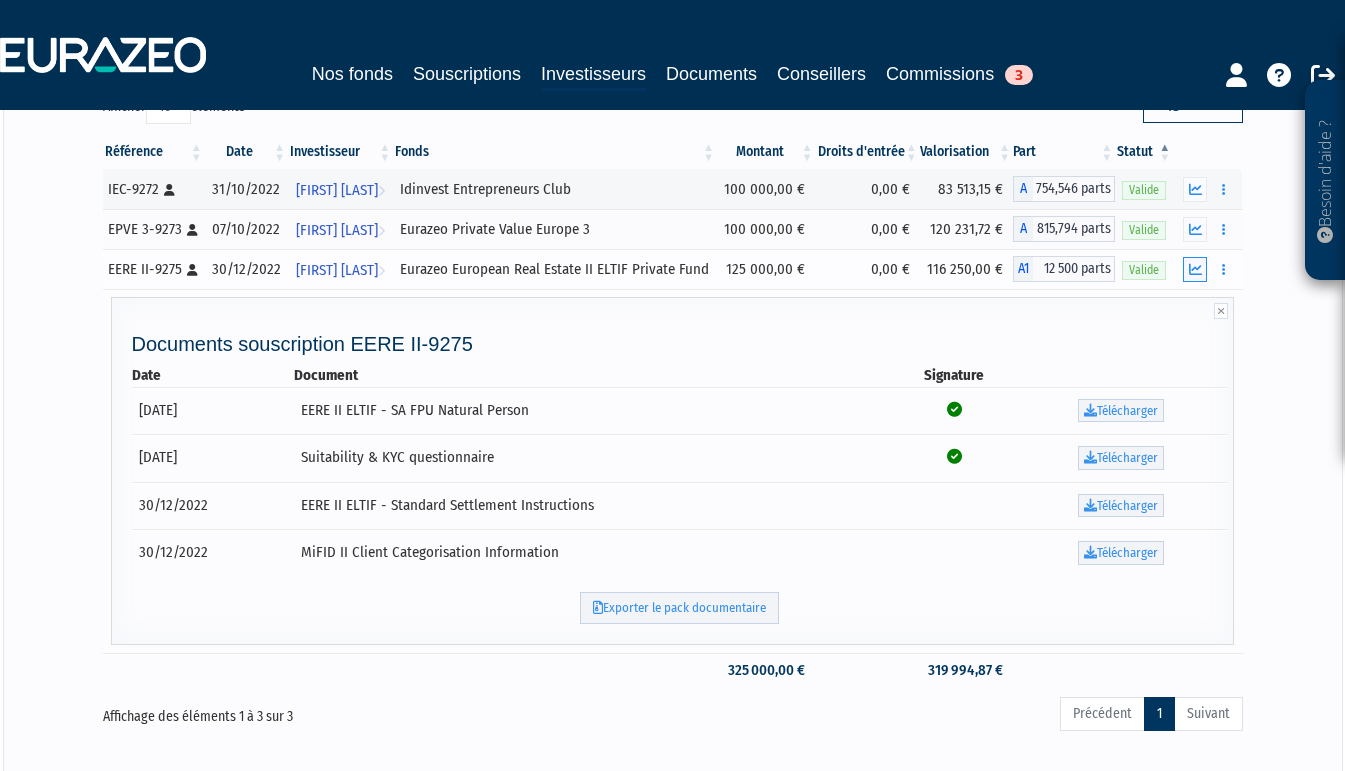 click at bounding box center [1195, 269] 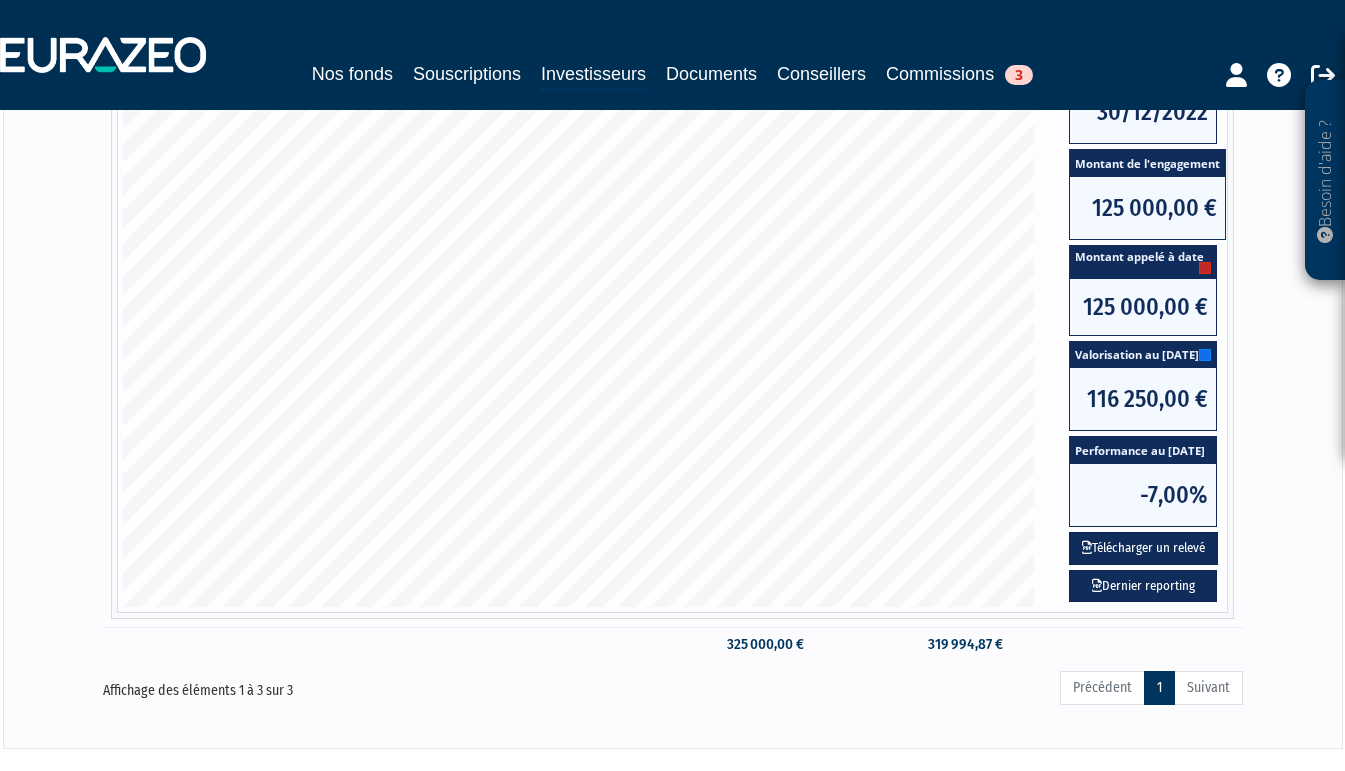 scroll, scrollTop: 700, scrollLeft: 0, axis: vertical 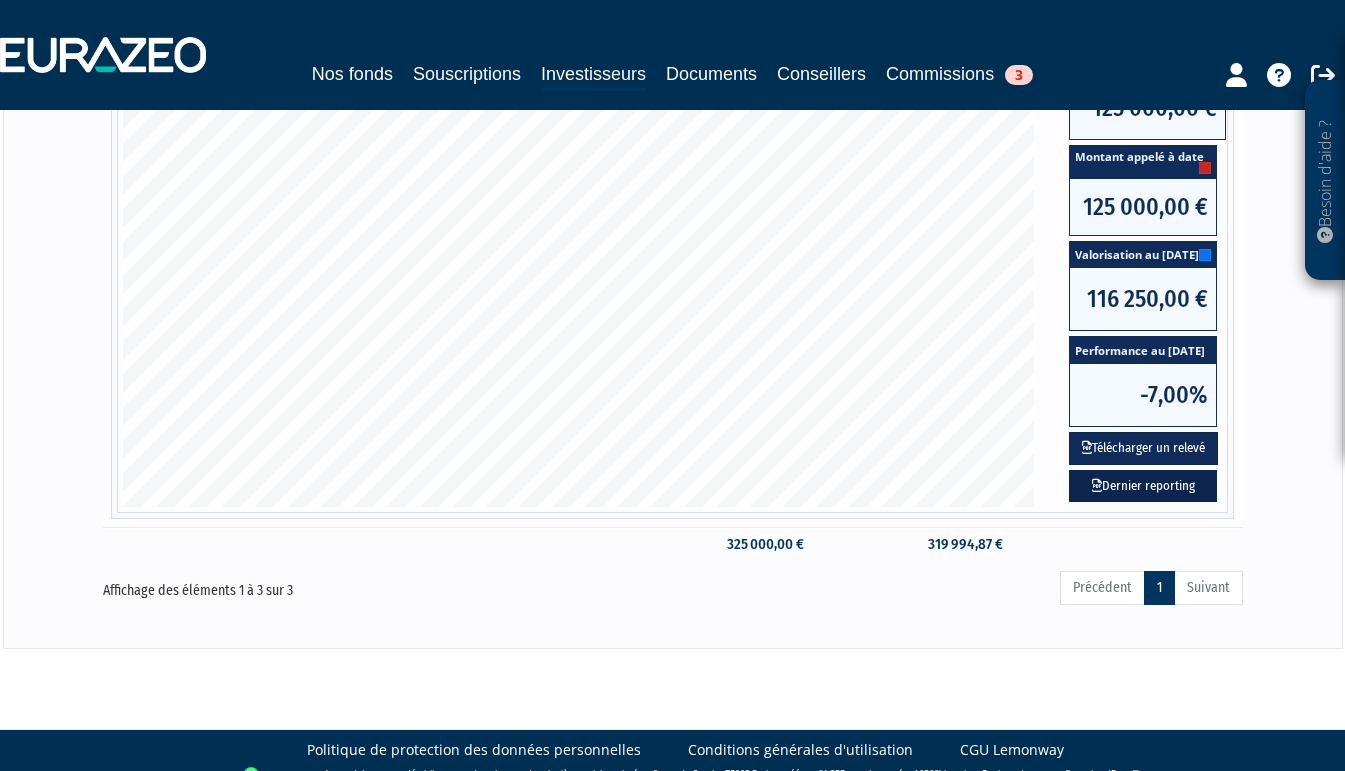 click on "Dernier reporting" at bounding box center (1143, 486) 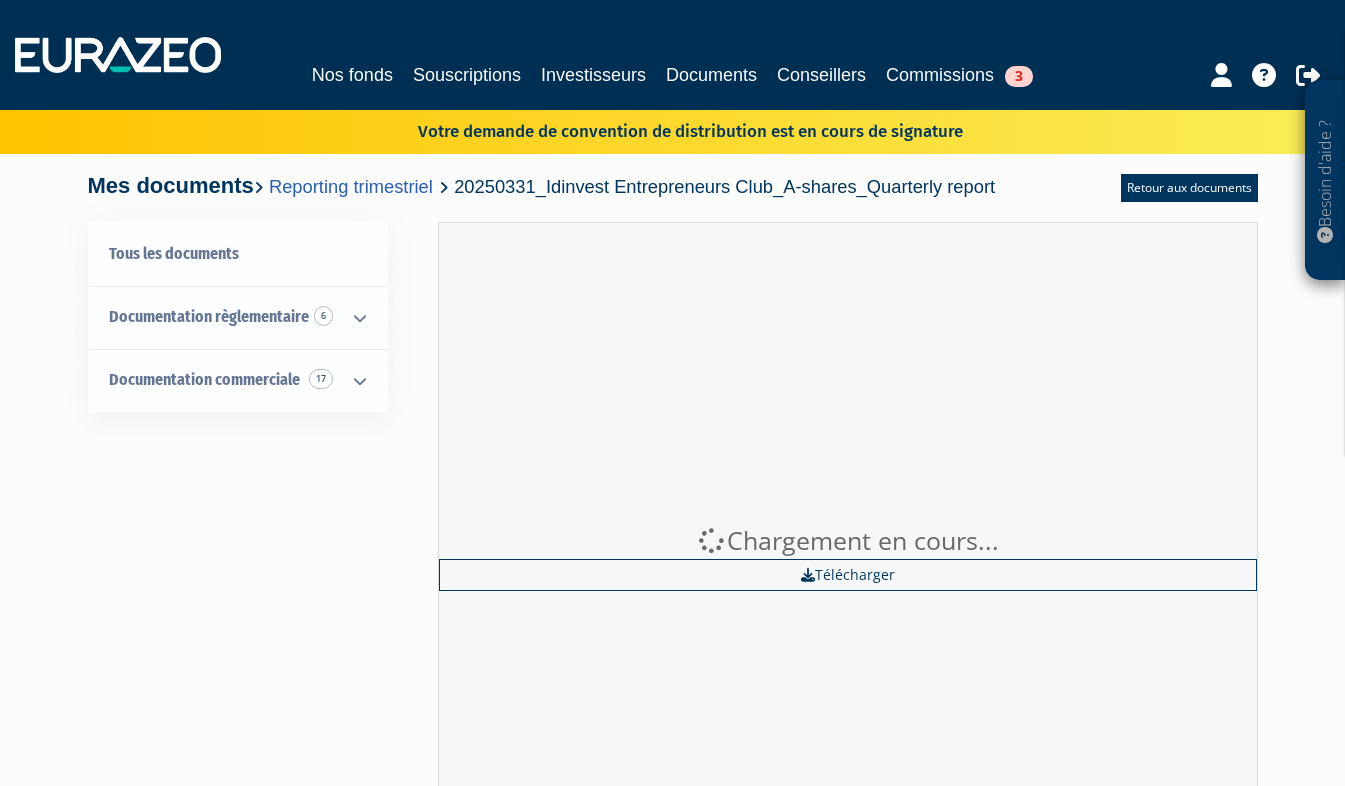 scroll, scrollTop: 0, scrollLeft: 0, axis: both 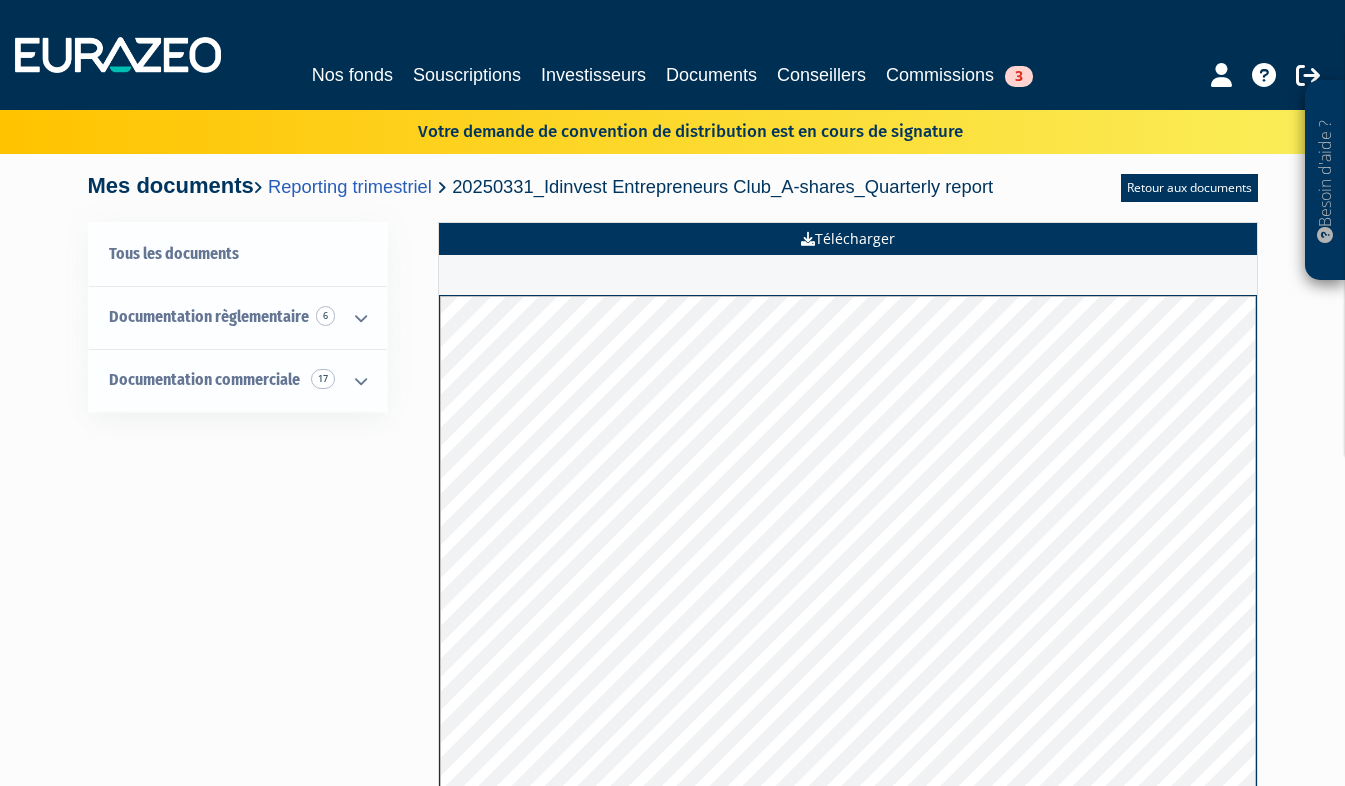 click on "Télécharger" at bounding box center (848, 239) 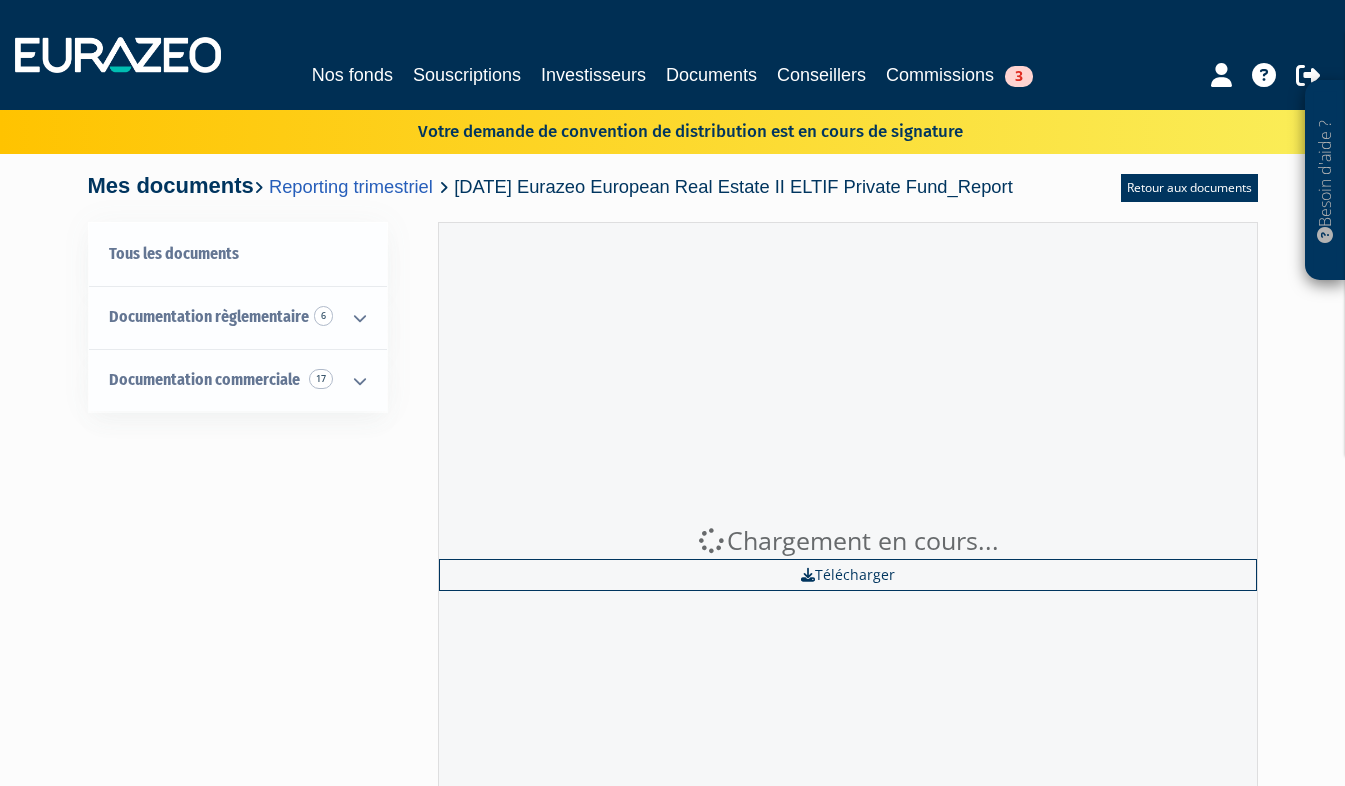 scroll, scrollTop: 0, scrollLeft: 0, axis: both 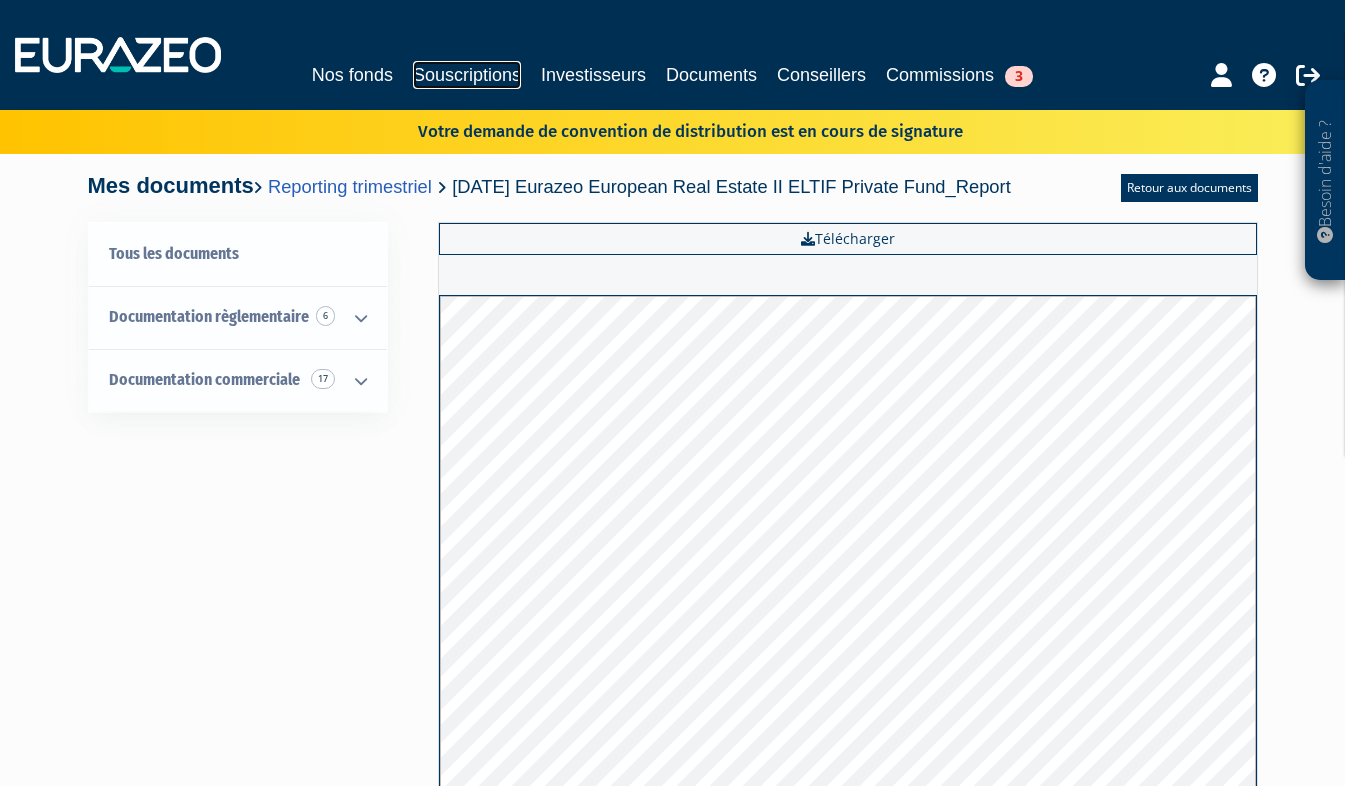click on "Souscriptions" at bounding box center (467, 75) 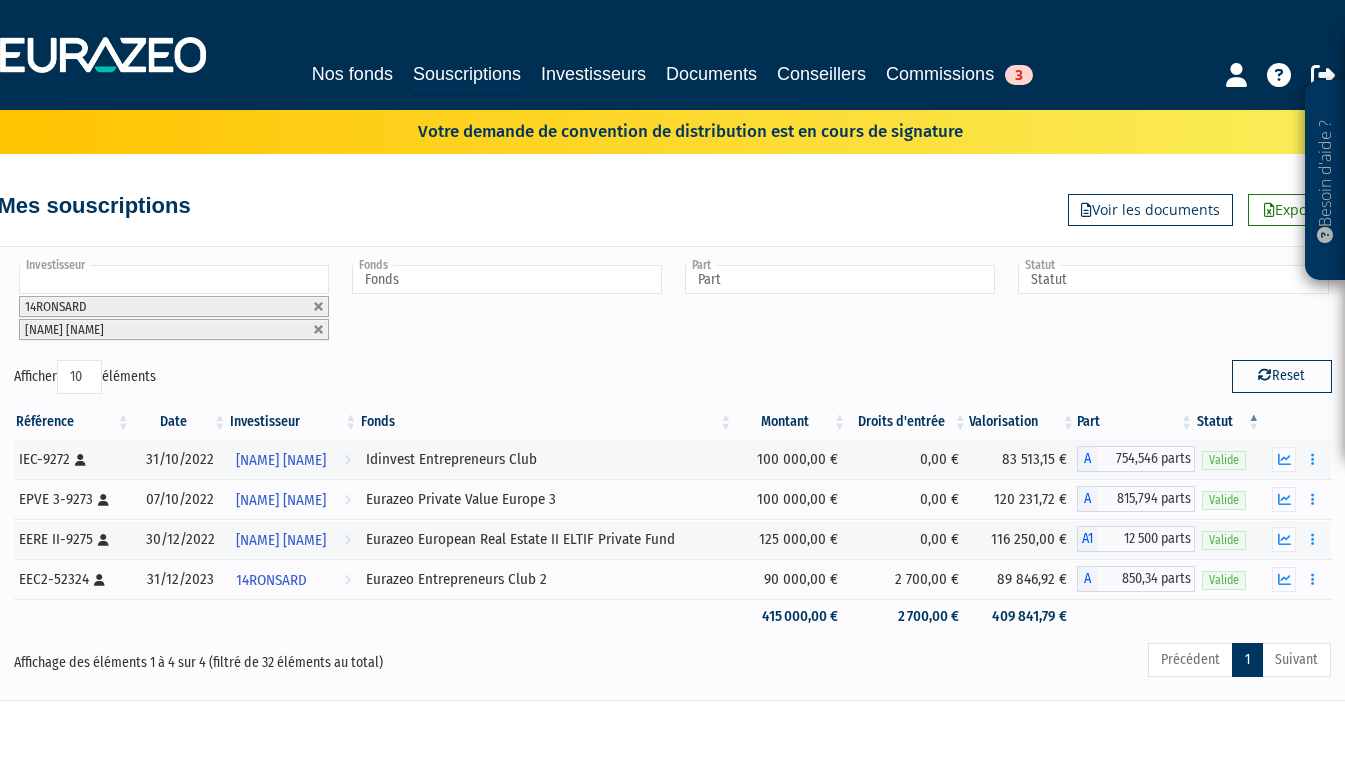 scroll, scrollTop: 0, scrollLeft: 0, axis: both 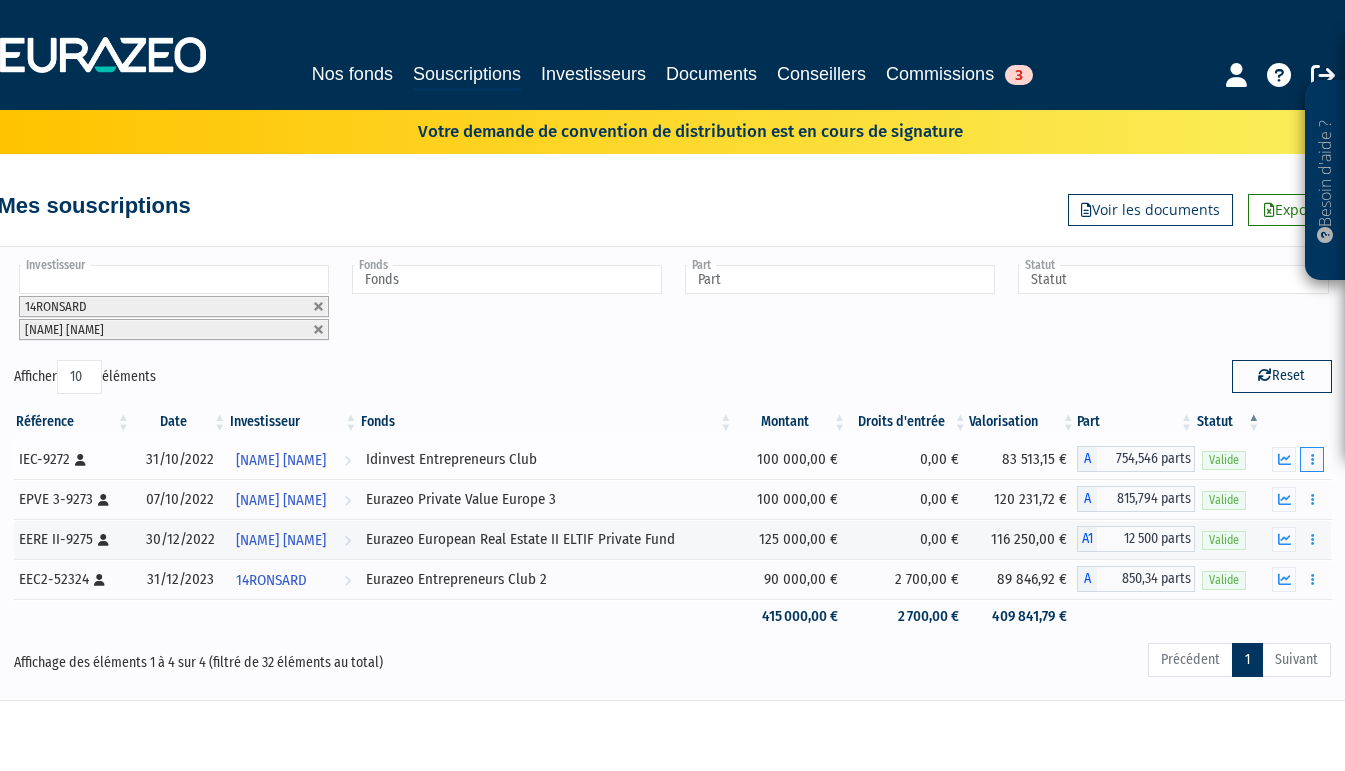 click at bounding box center (1312, 459) 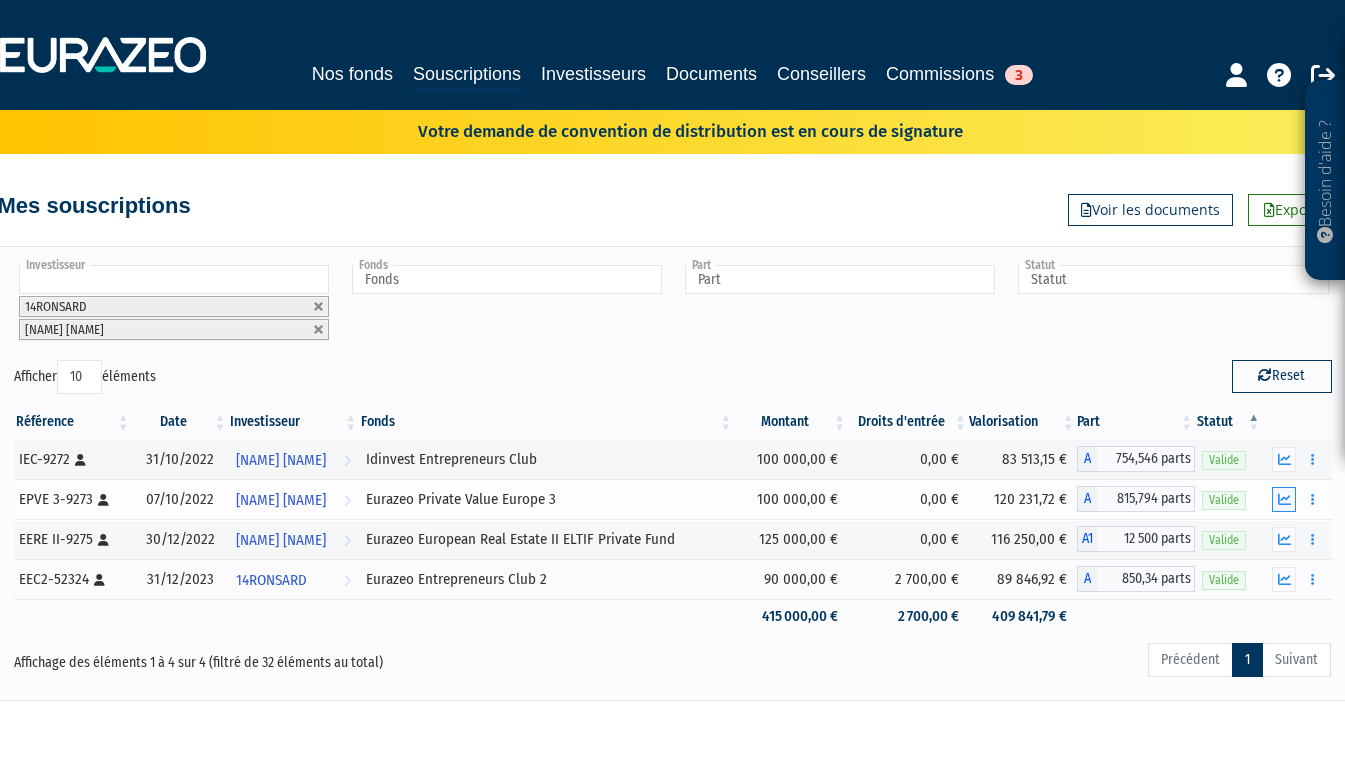 click at bounding box center (1284, 499) 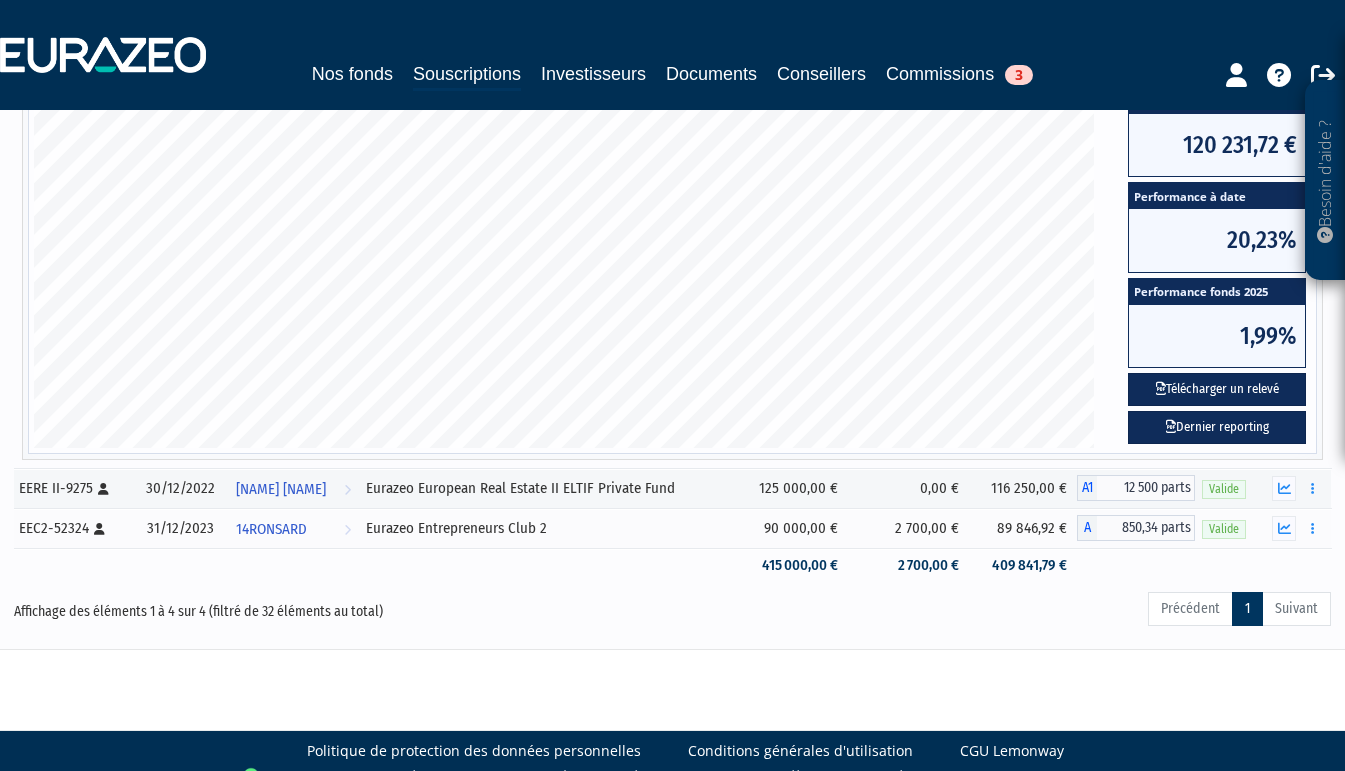 scroll, scrollTop: 696, scrollLeft: 0, axis: vertical 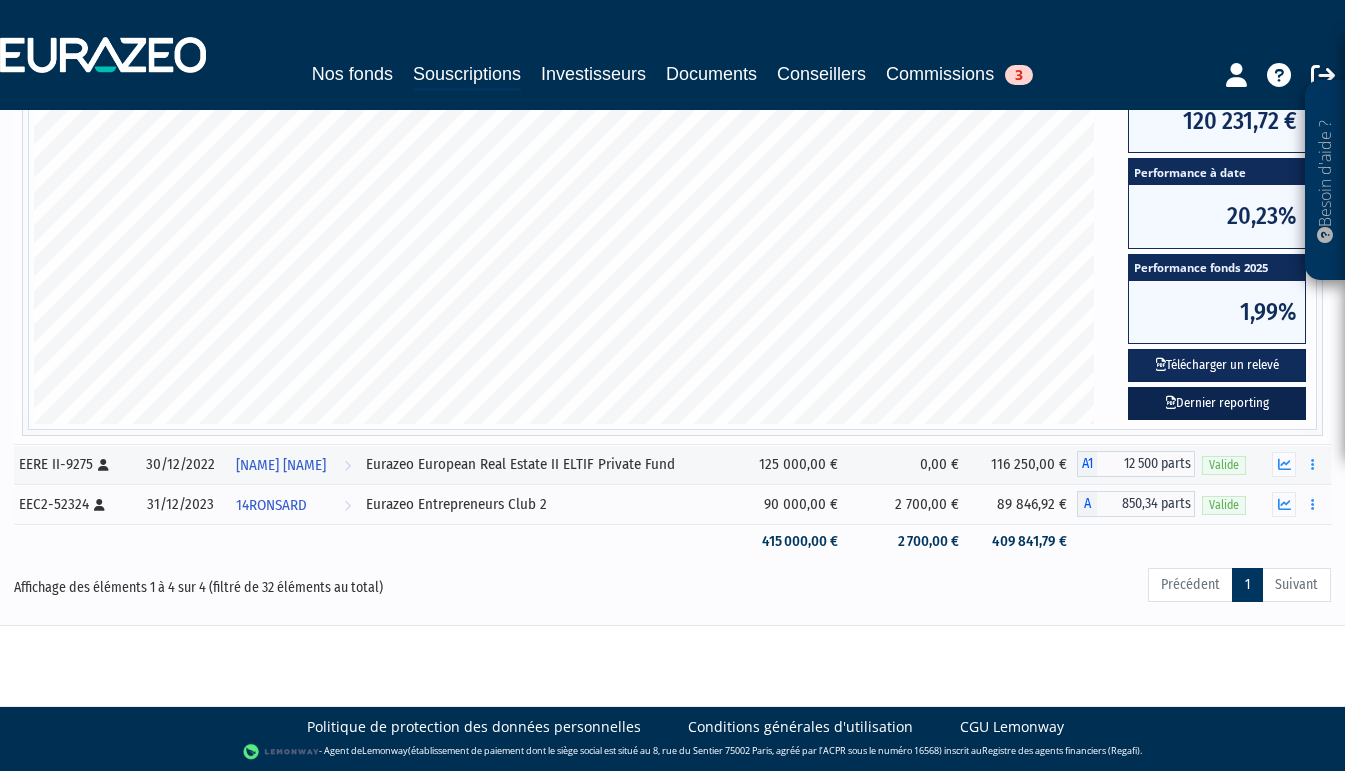 click on "Dernier reporting" at bounding box center (1217, 403) 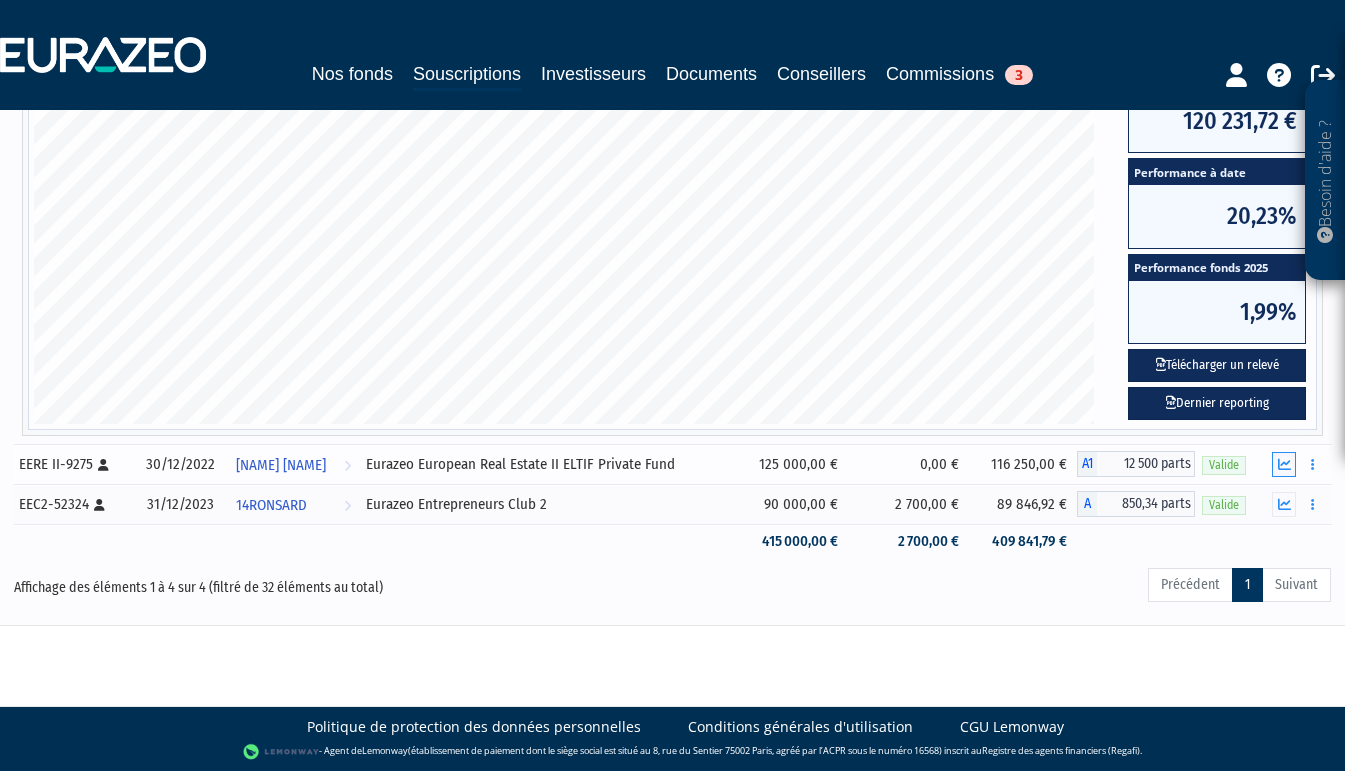 click at bounding box center [1284, 464] 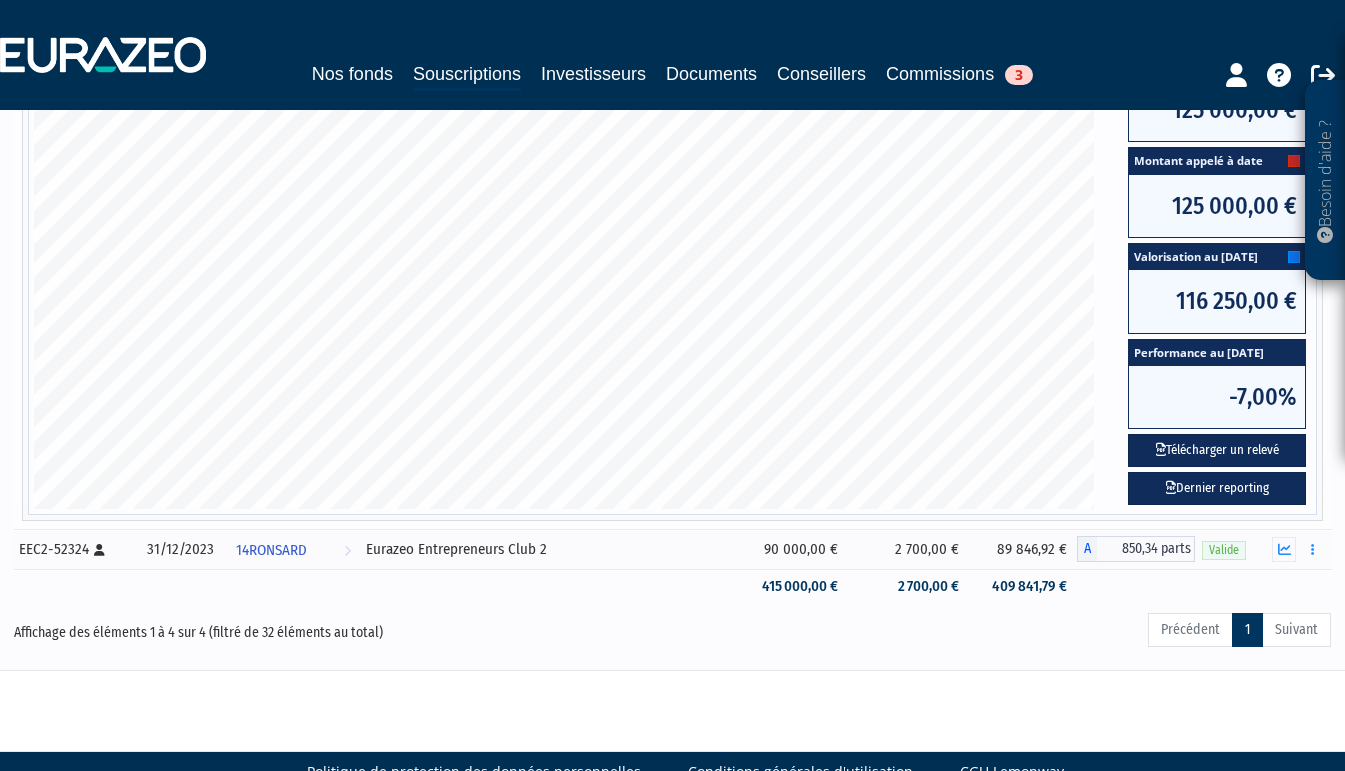 scroll, scrollTop: 696, scrollLeft: 0, axis: vertical 